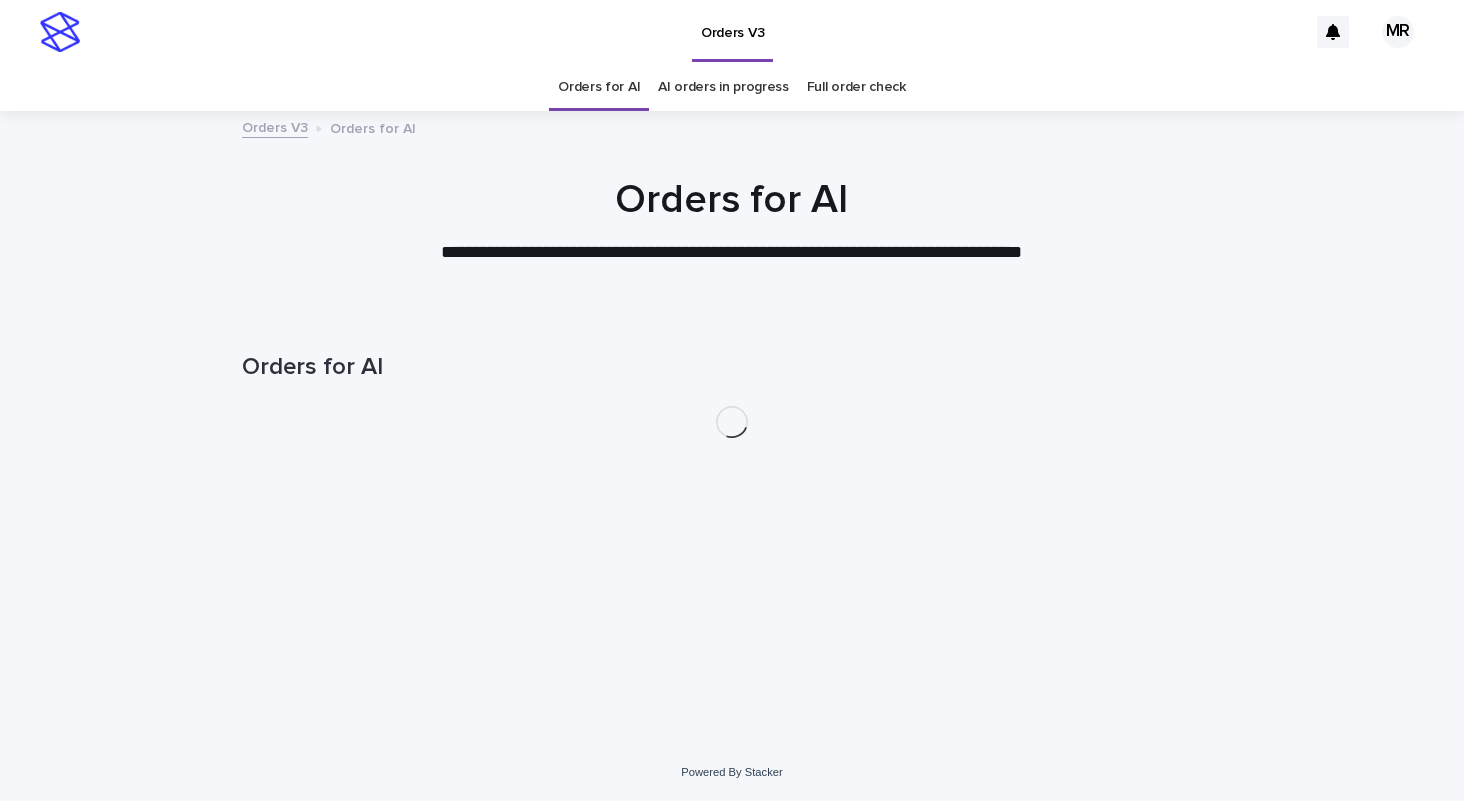 scroll, scrollTop: 0, scrollLeft: 0, axis: both 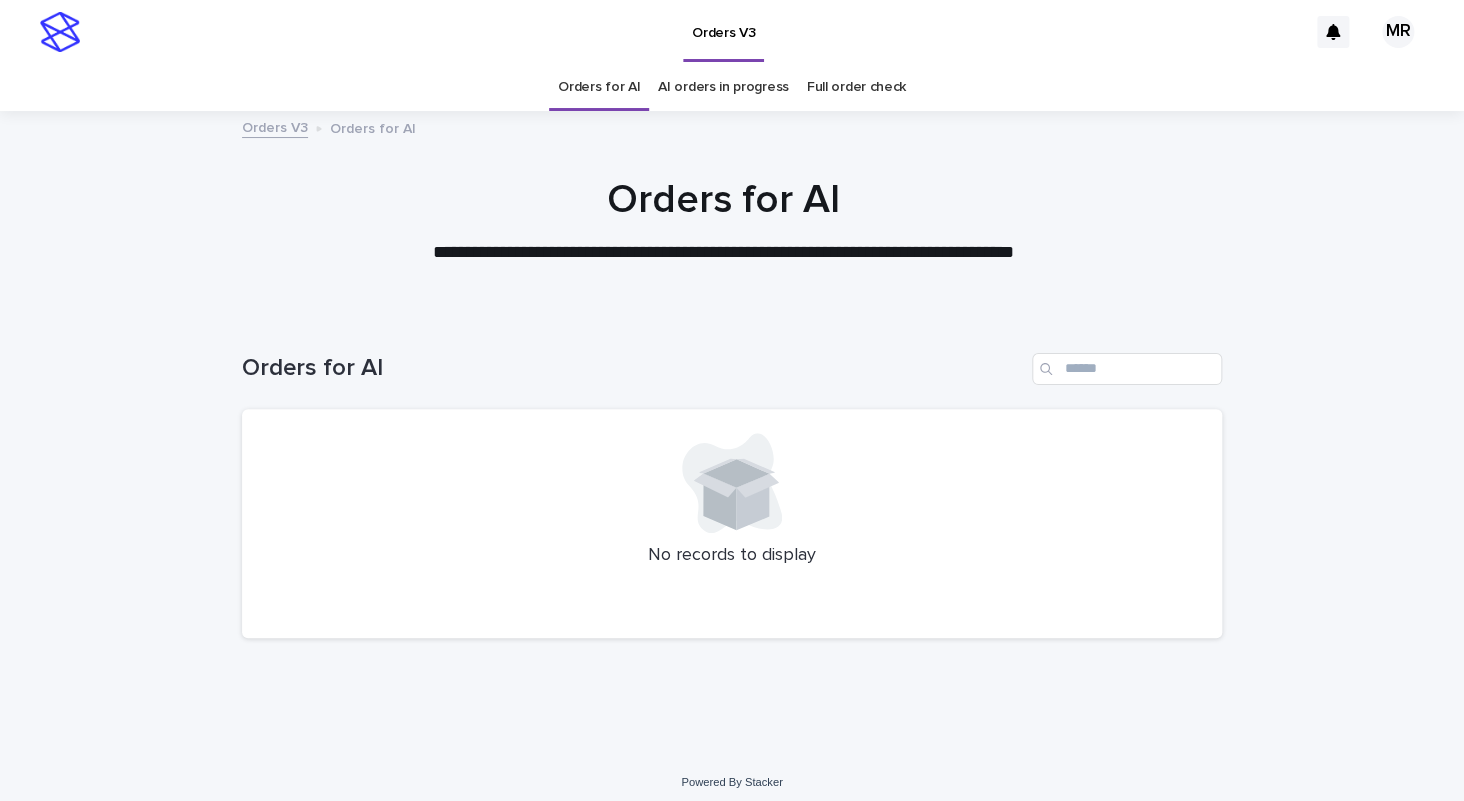 click on "Loading... Saving… Loading... Saving… Orders for AI No records to display" at bounding box center (732, 534) 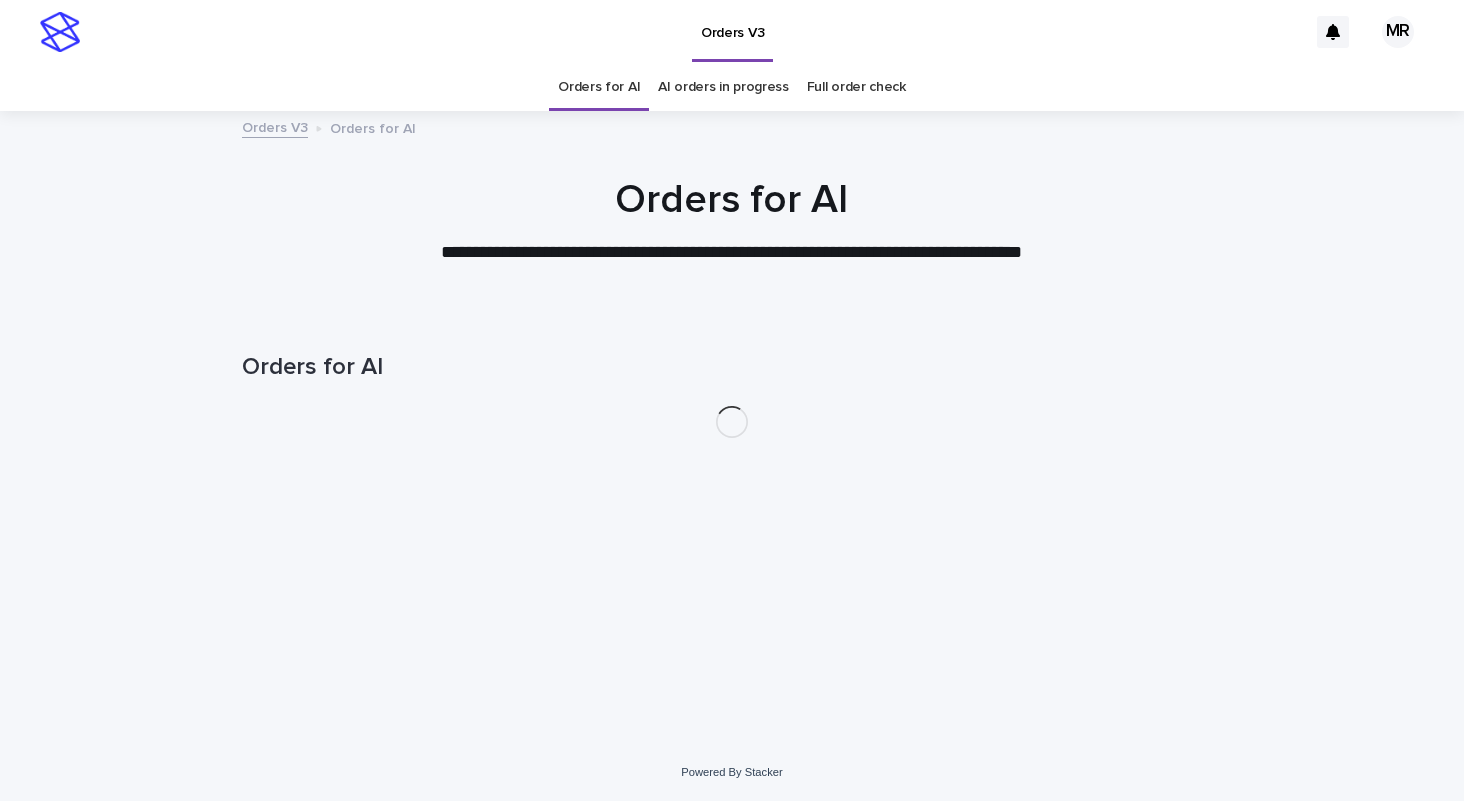 scroll, scrollTop: 0, scrollLeft: 0, axis: both 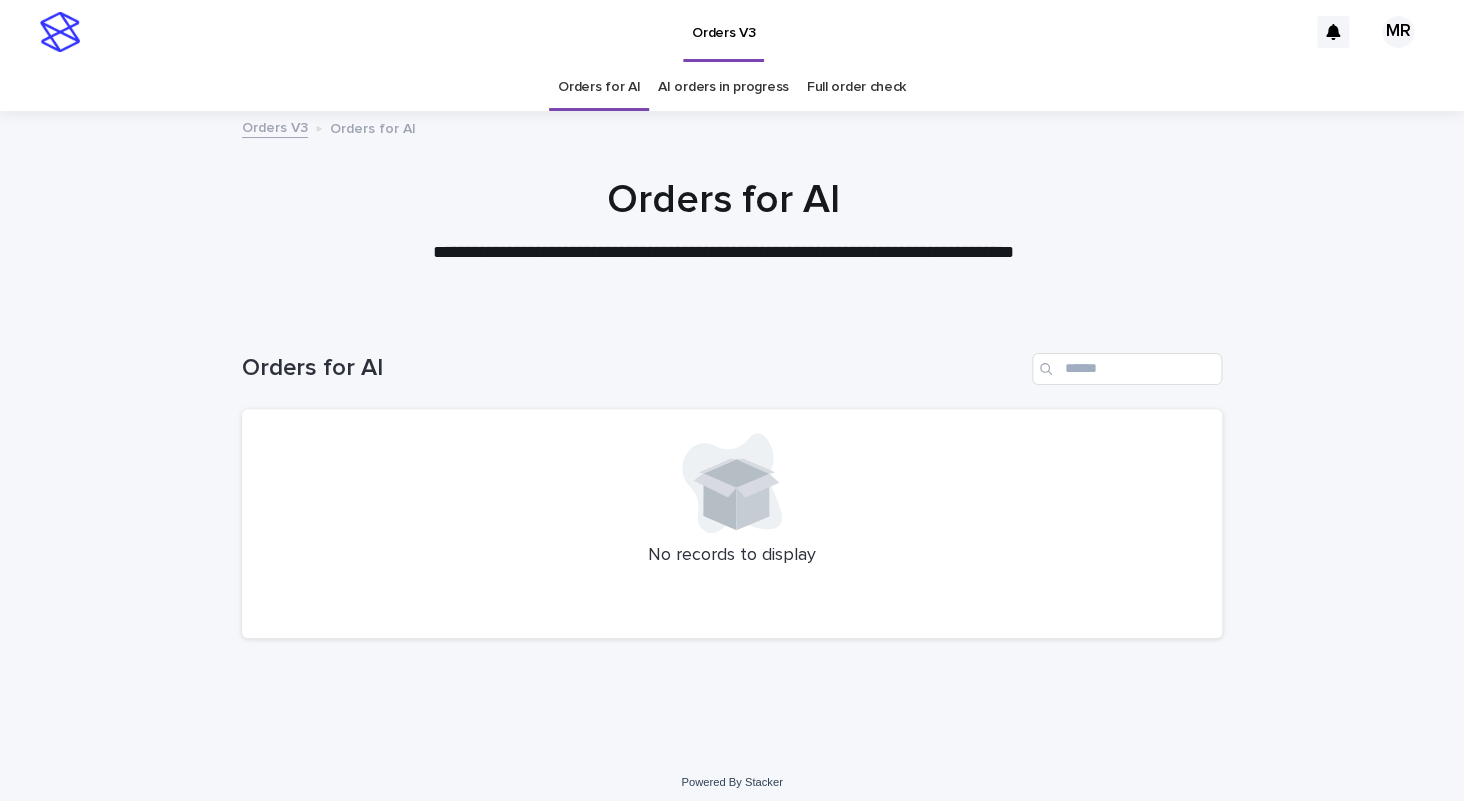 click on "AI orders in progress" at bounding box center (723, 87) 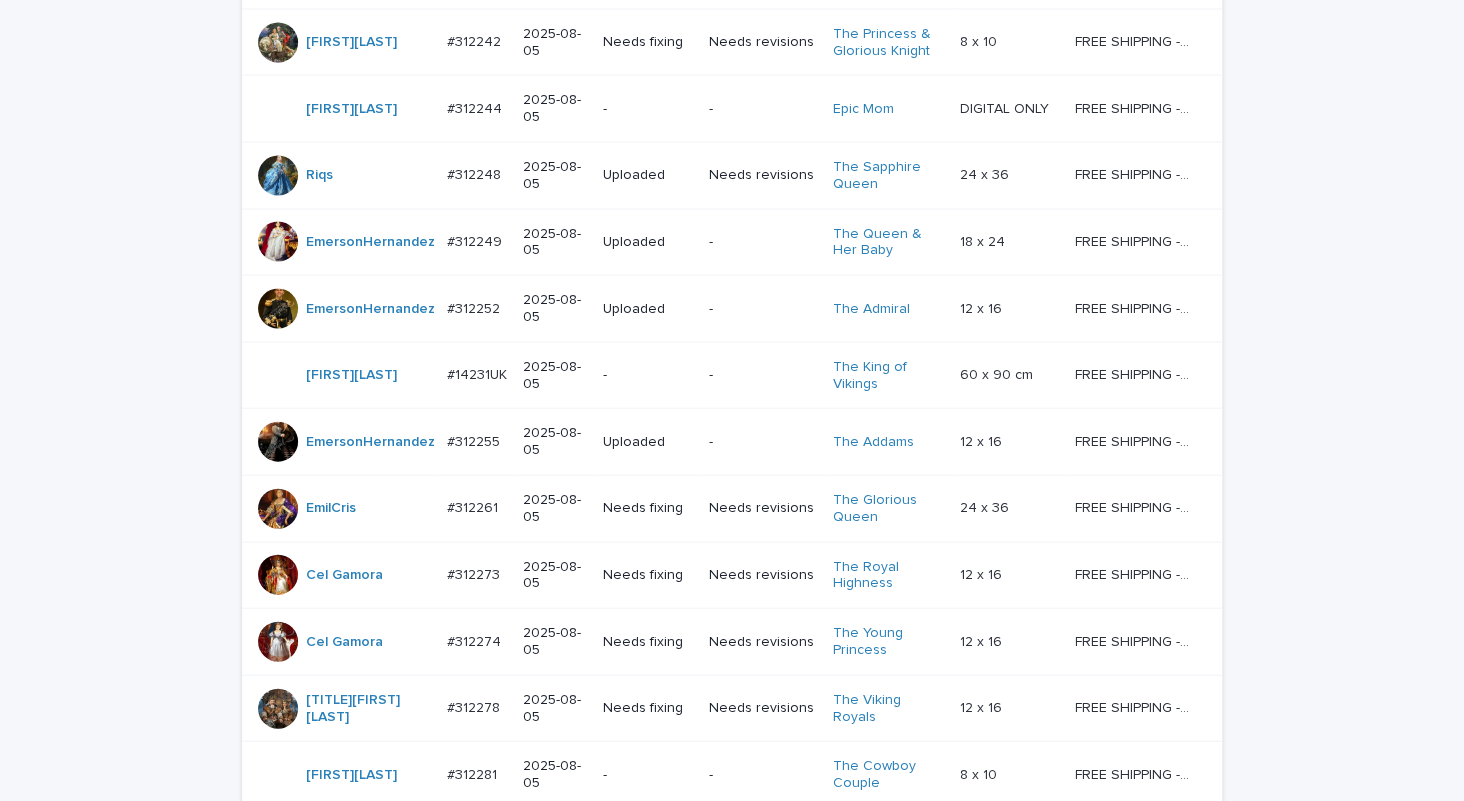 scroll, scrollTop: 1699, scrollLeft: 0, axis: vertical 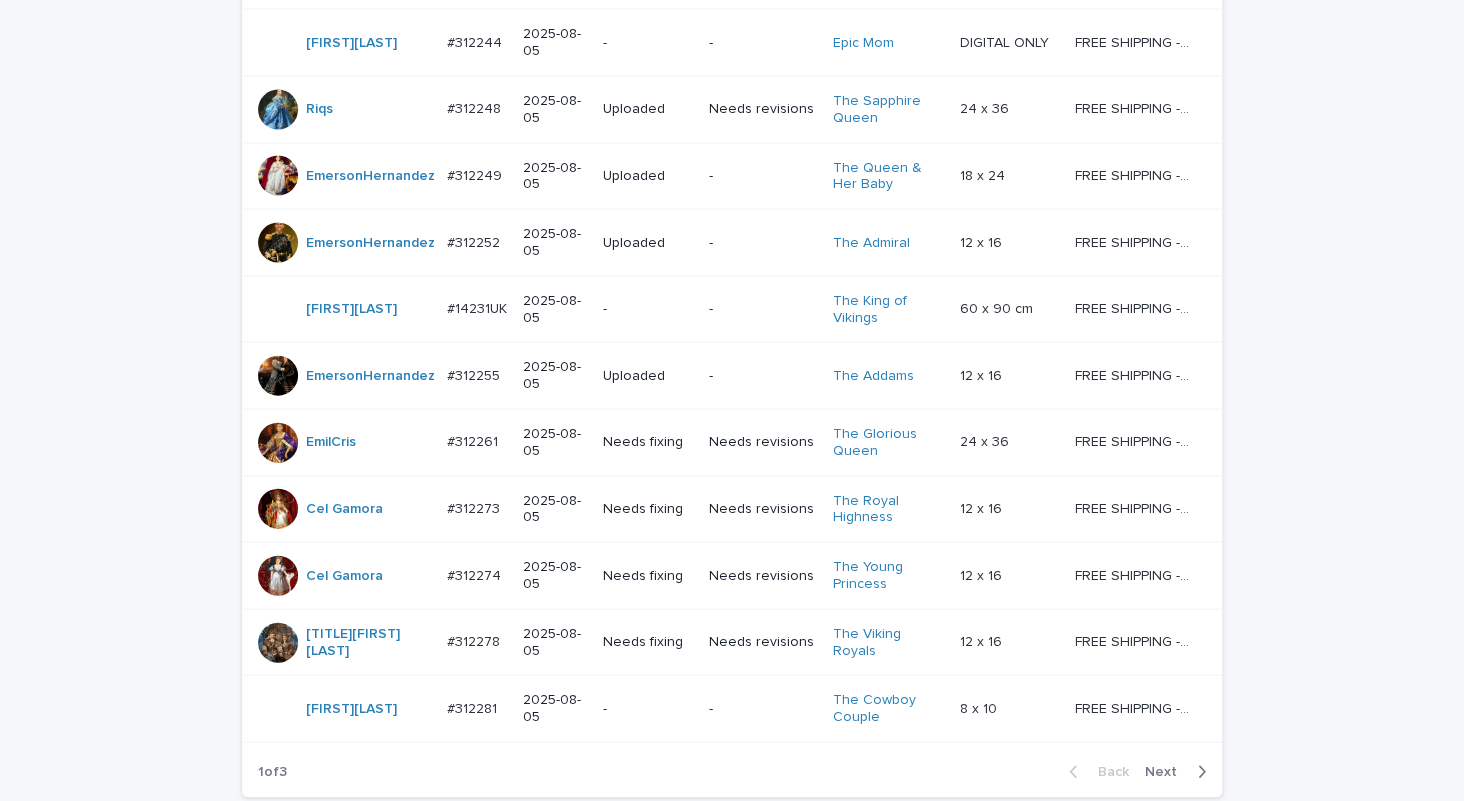 click on "Next" at bounding box center [1167, 772] 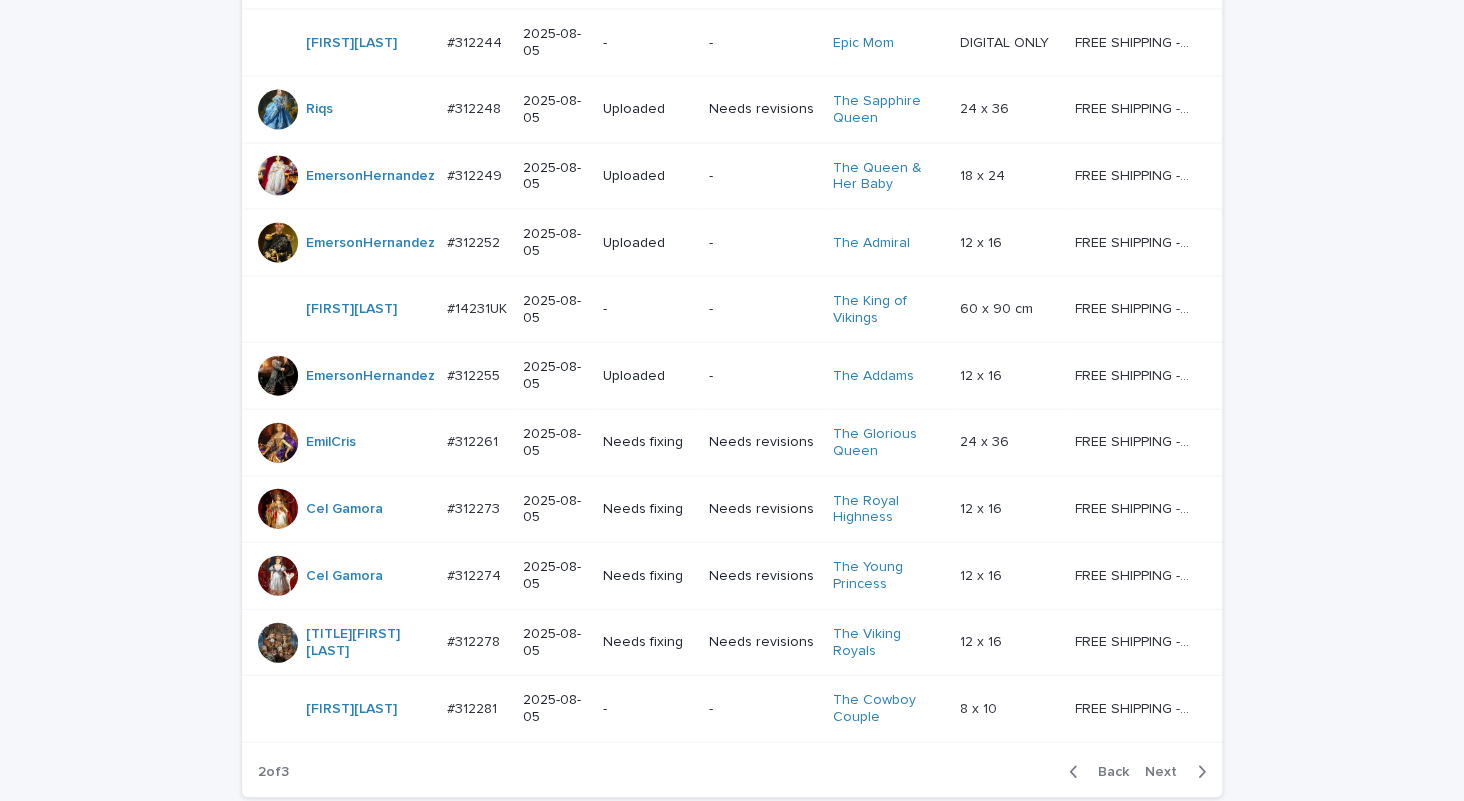 click on "Next" at bounding box center (1167, 772) 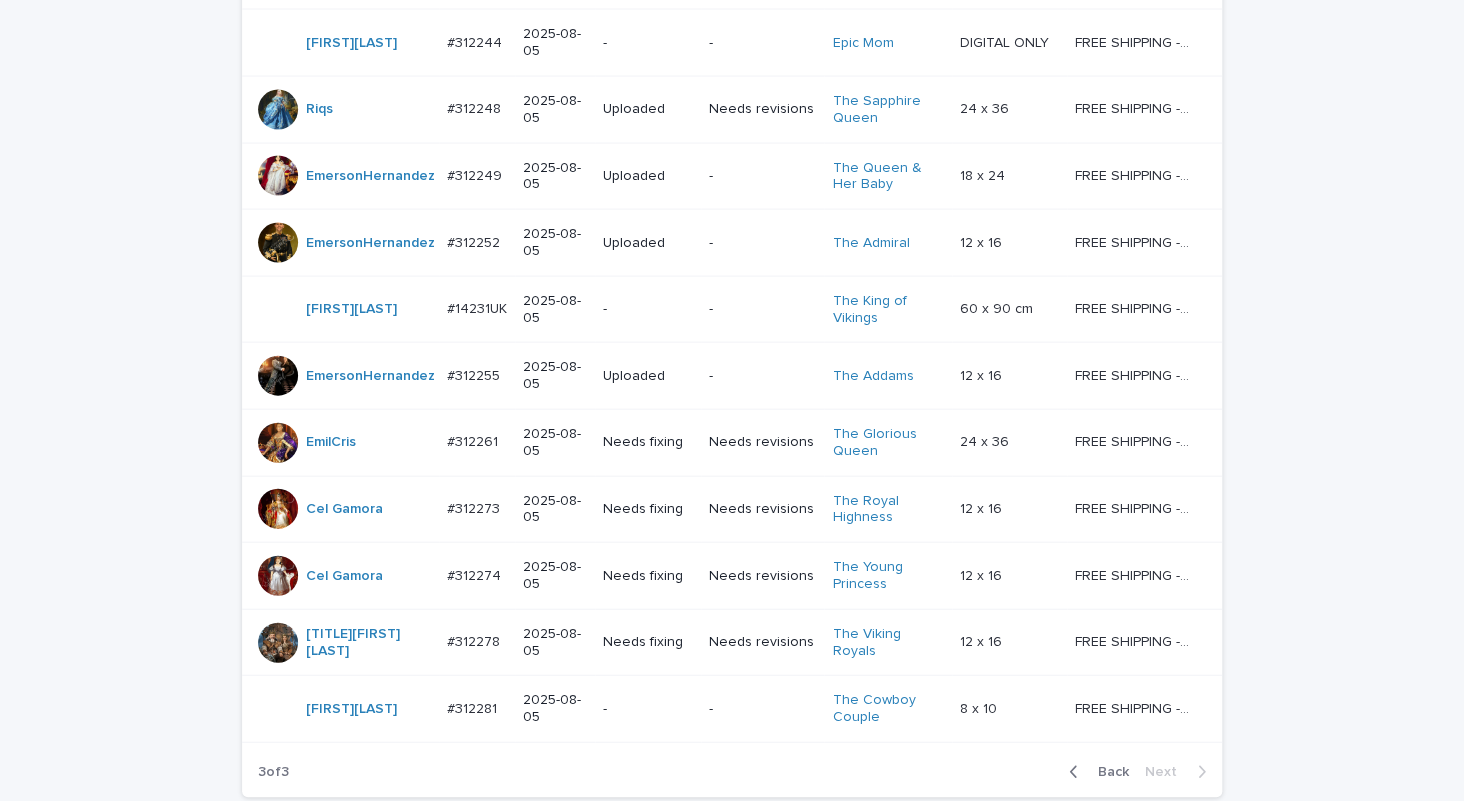 scroll, scrollTop: 170, scrollLeft: 0, axis: vertical 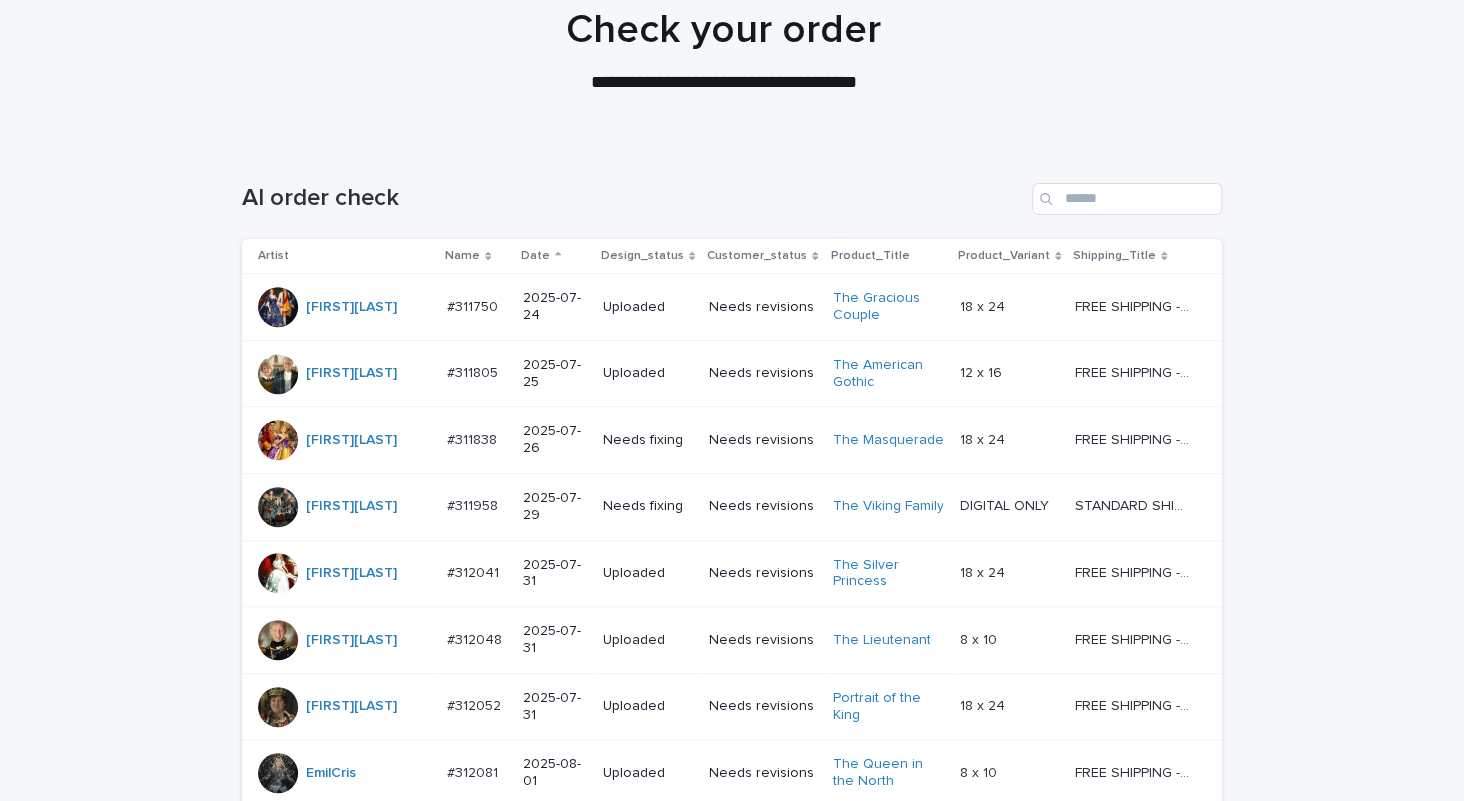 click on "Back" at bounding box center (1107, 2301) 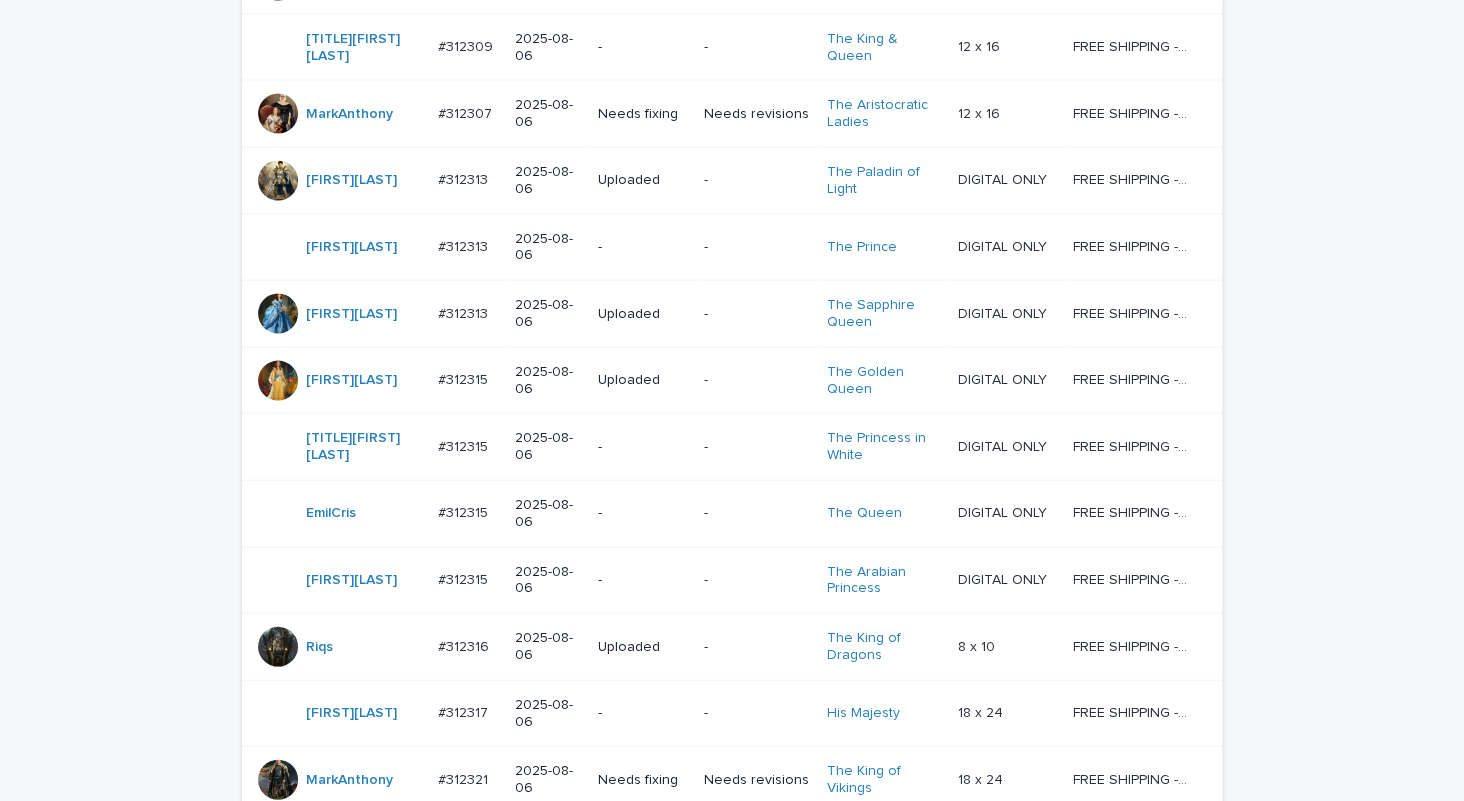scroll, scrollTop: 1642, scrollLeft: 0, axis: vertical 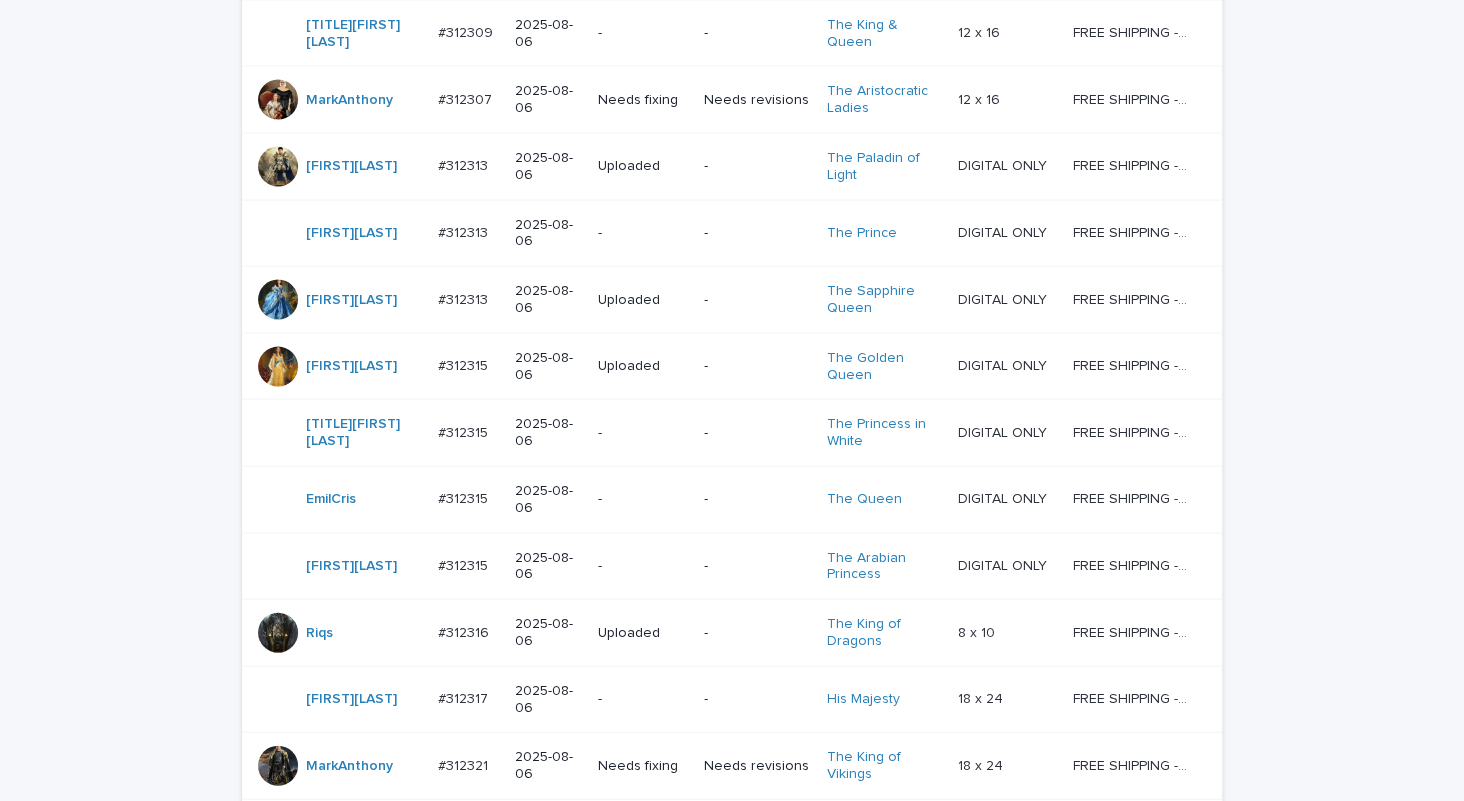 click on "Next" at bounding box center (1167, 829) 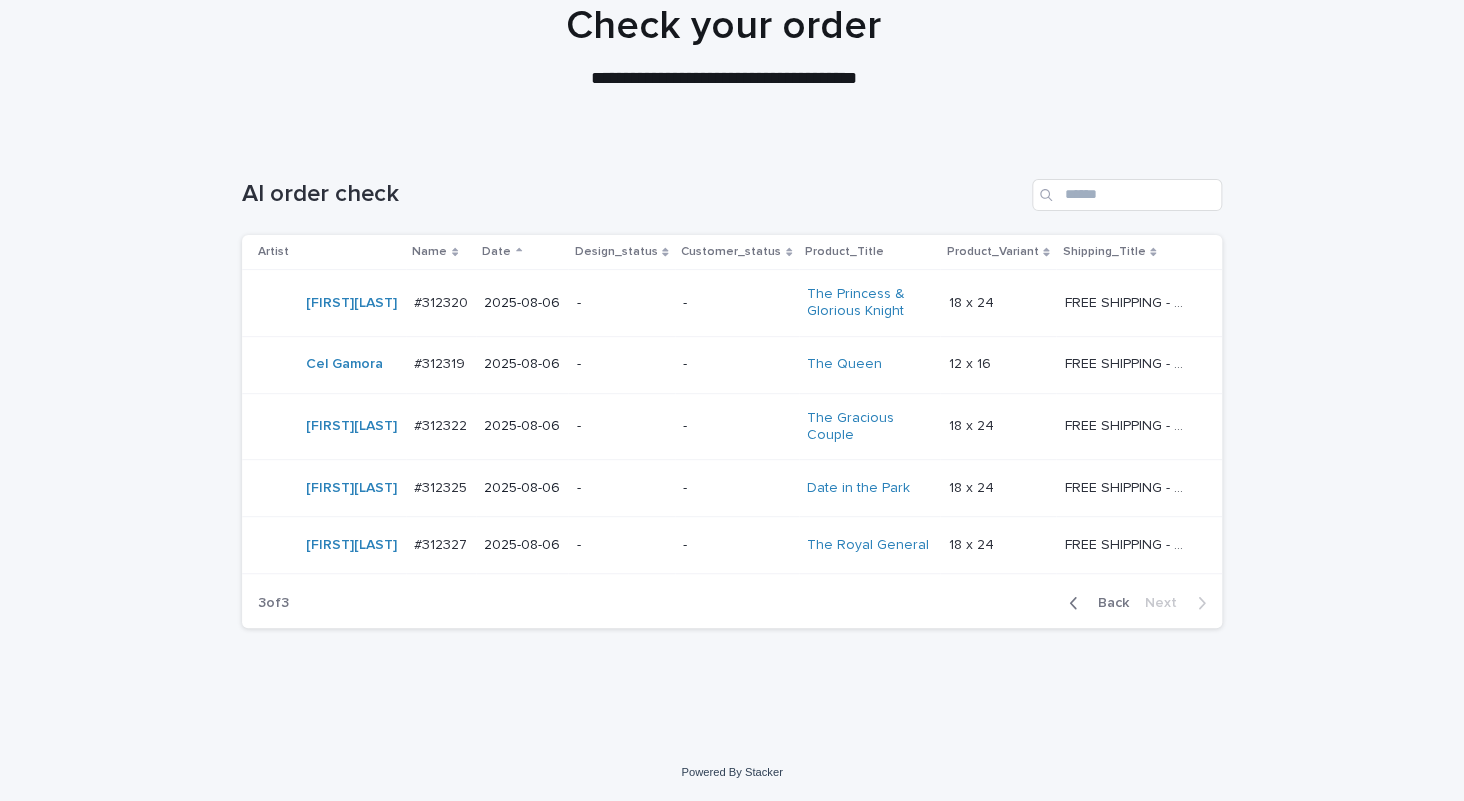 scroll, scrollTop: 170, scrollLeft: 0, axis: vertical 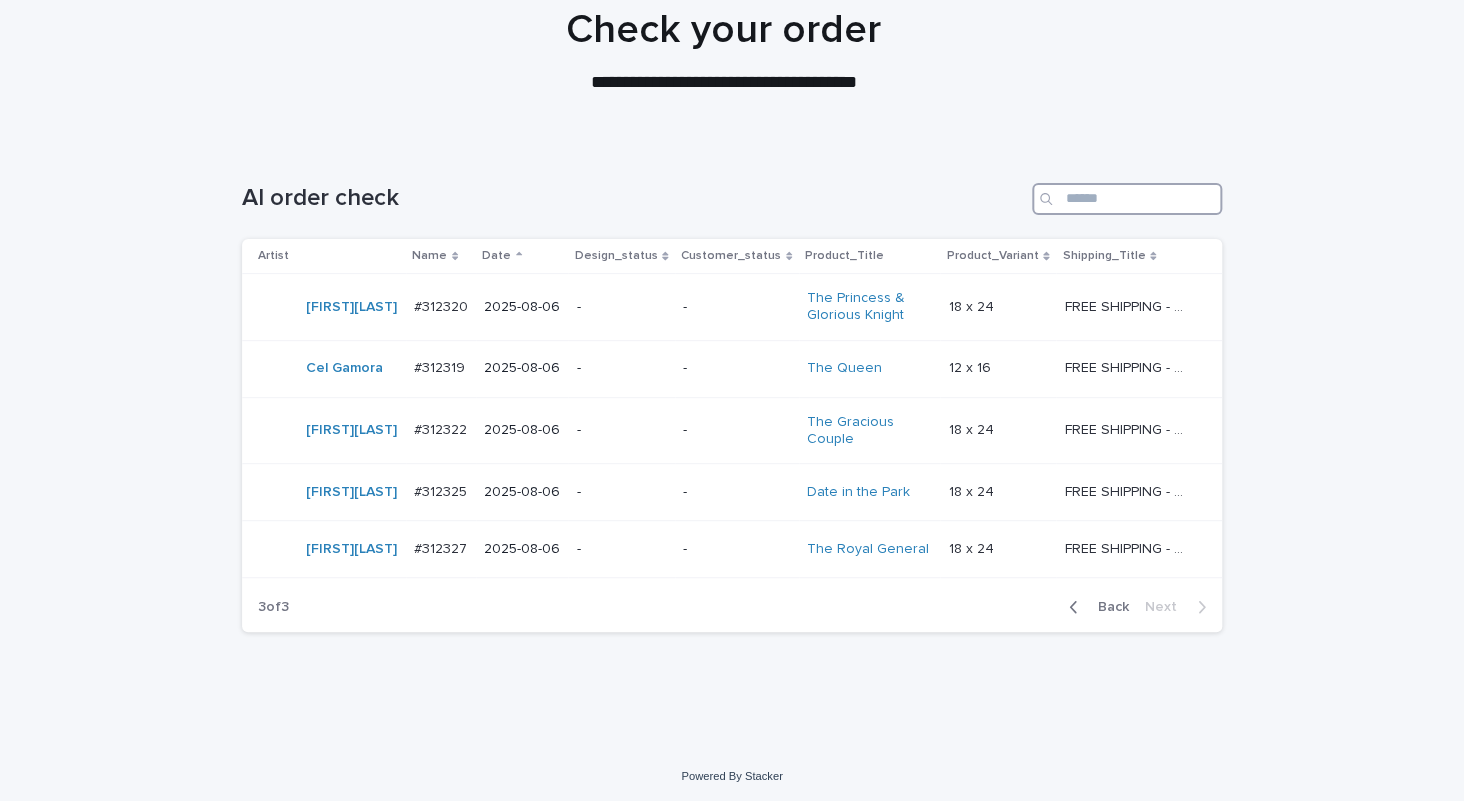 click at bounding box center (1127, 199) 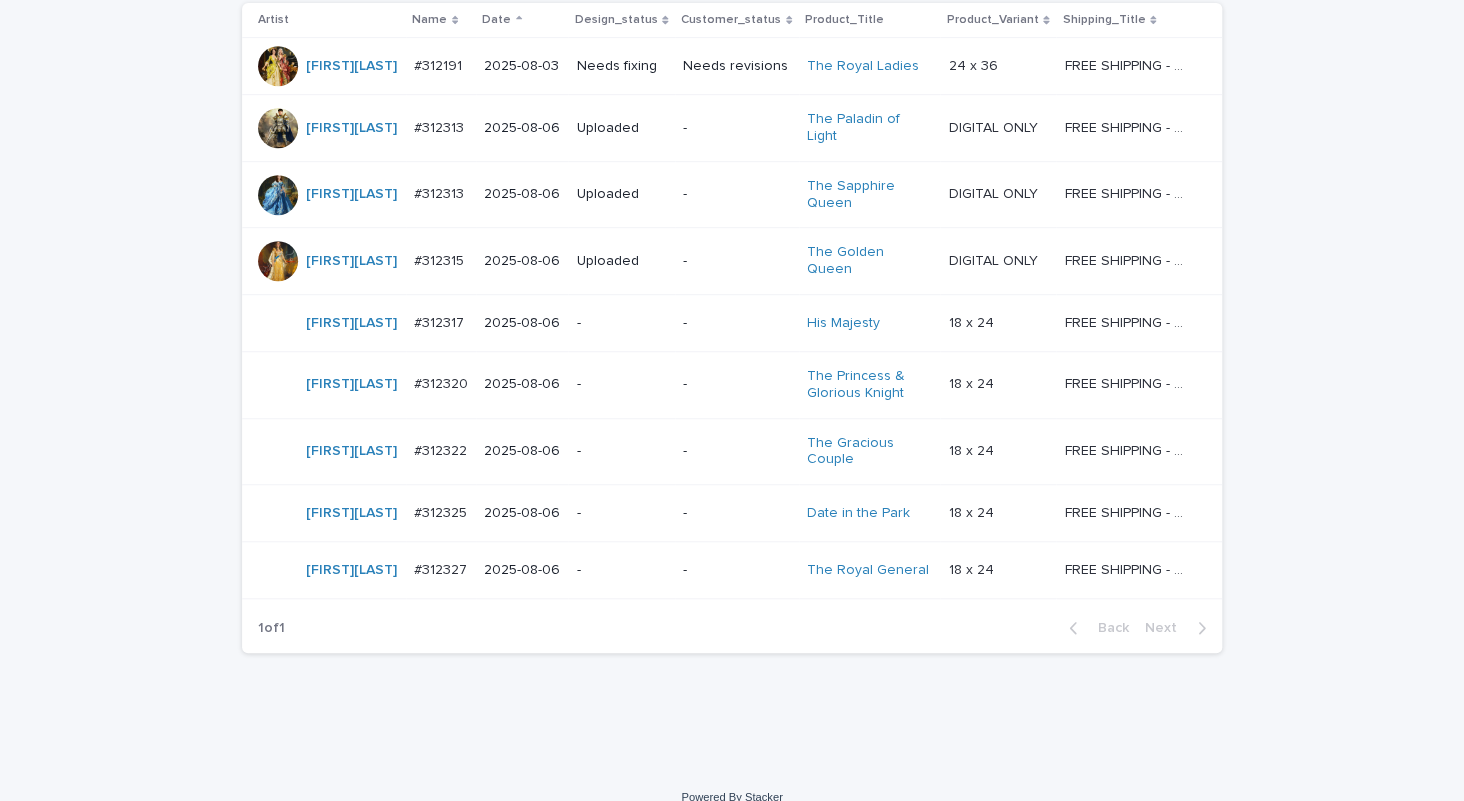 scroll, scrollTop: 0, scrollLeft: 0, axis: both 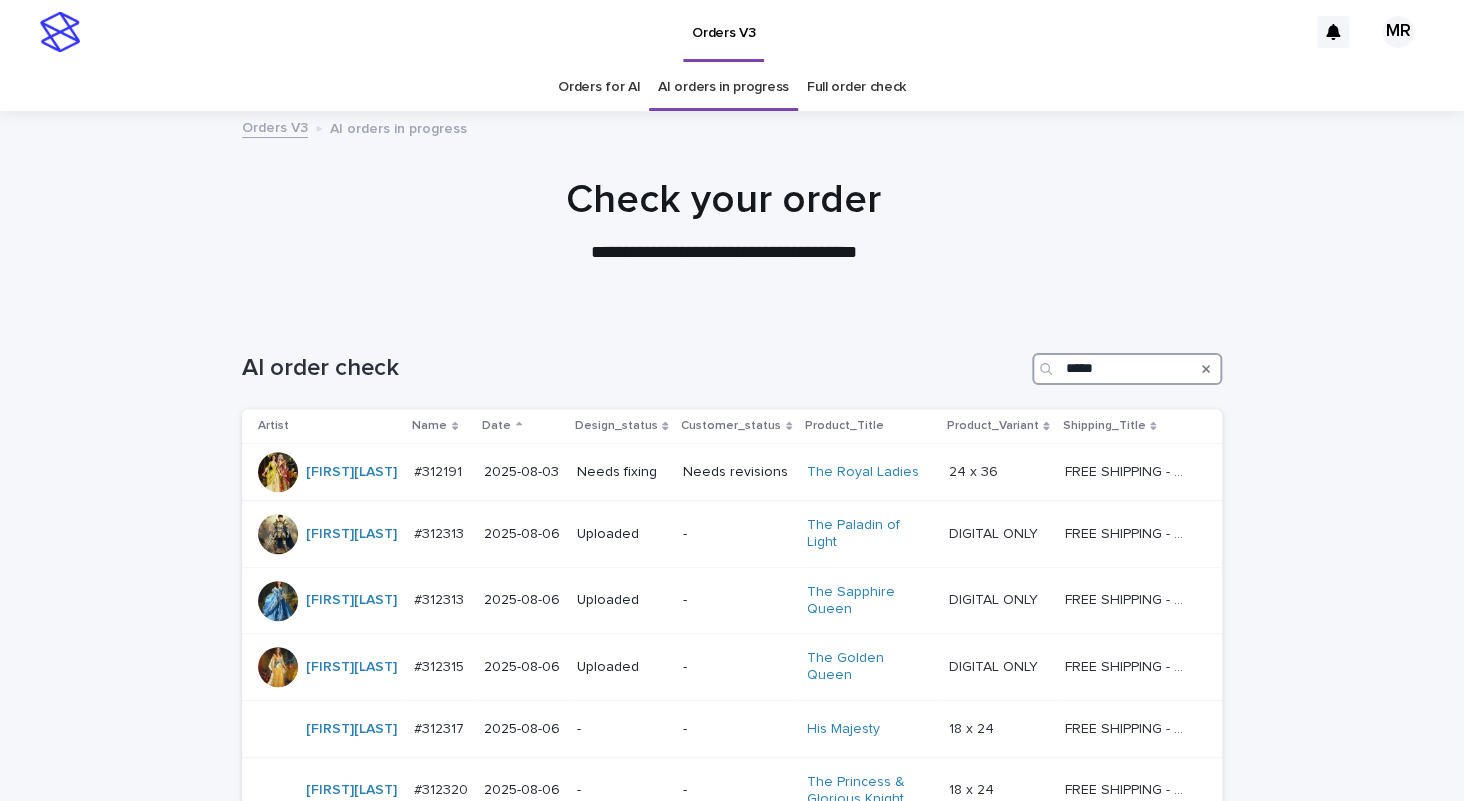 type on "*****" 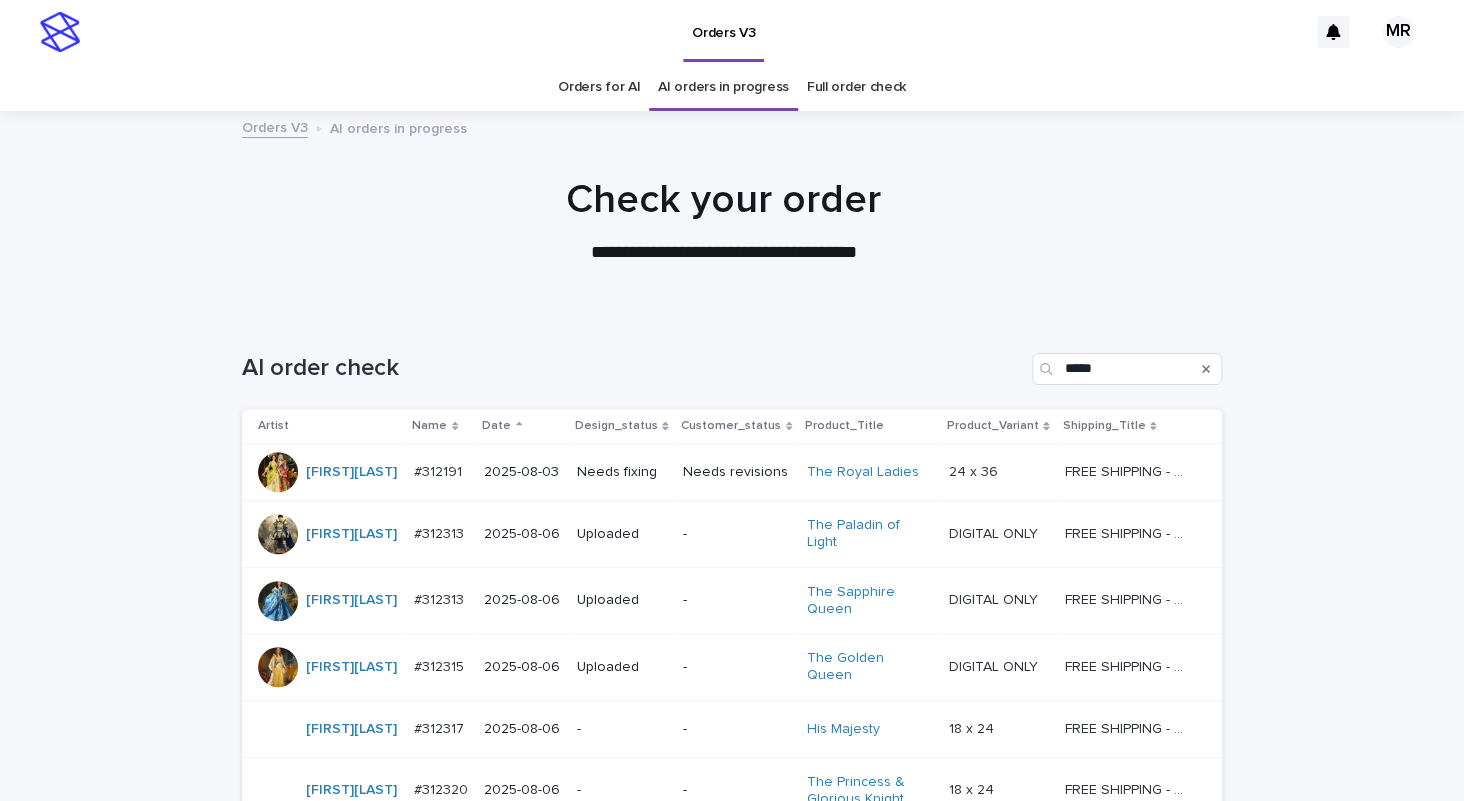 click on "Orders for AI" at bounding box center (599, 87) 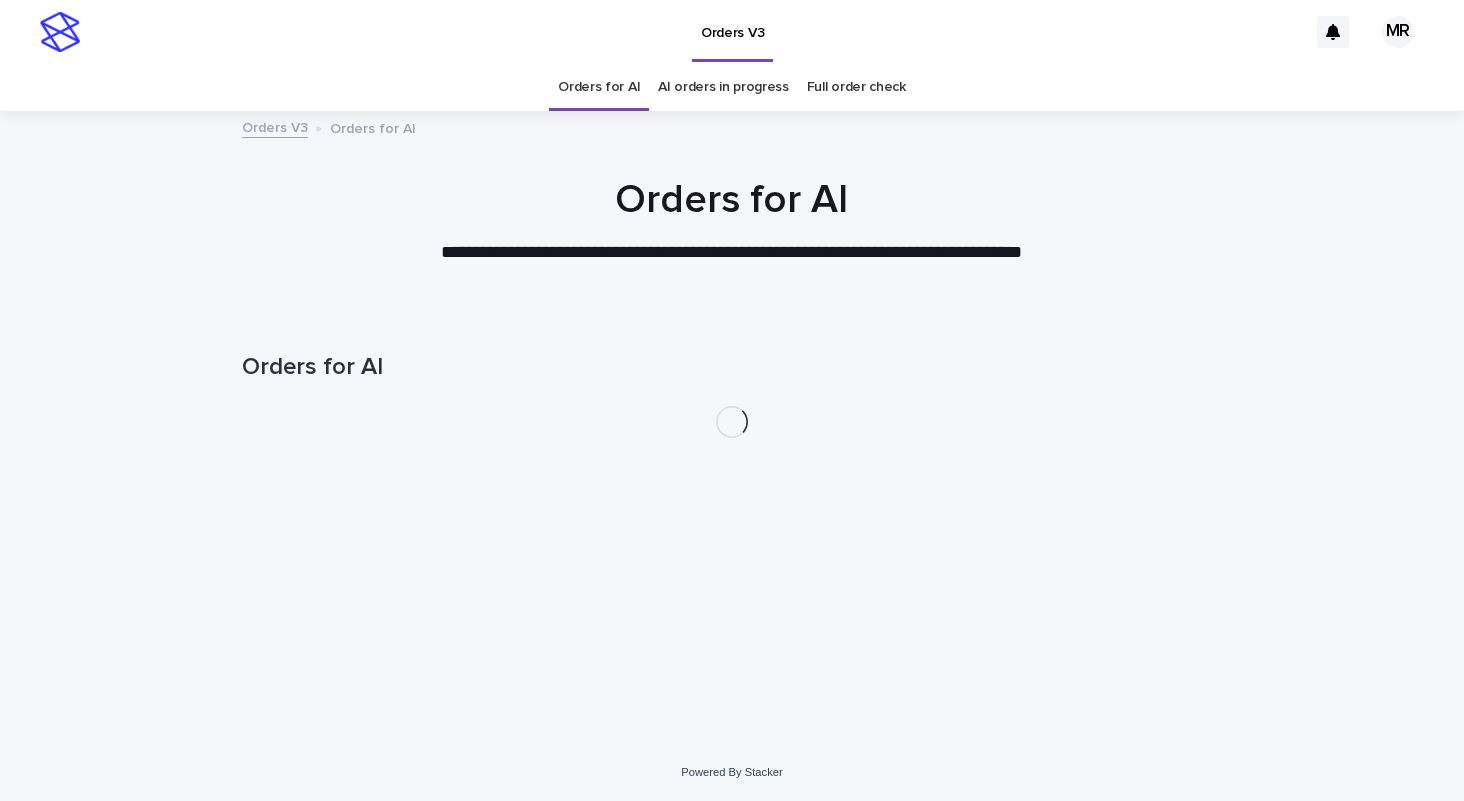 scroll, scrollTop: 0, scrollLeft: 0, axis: both 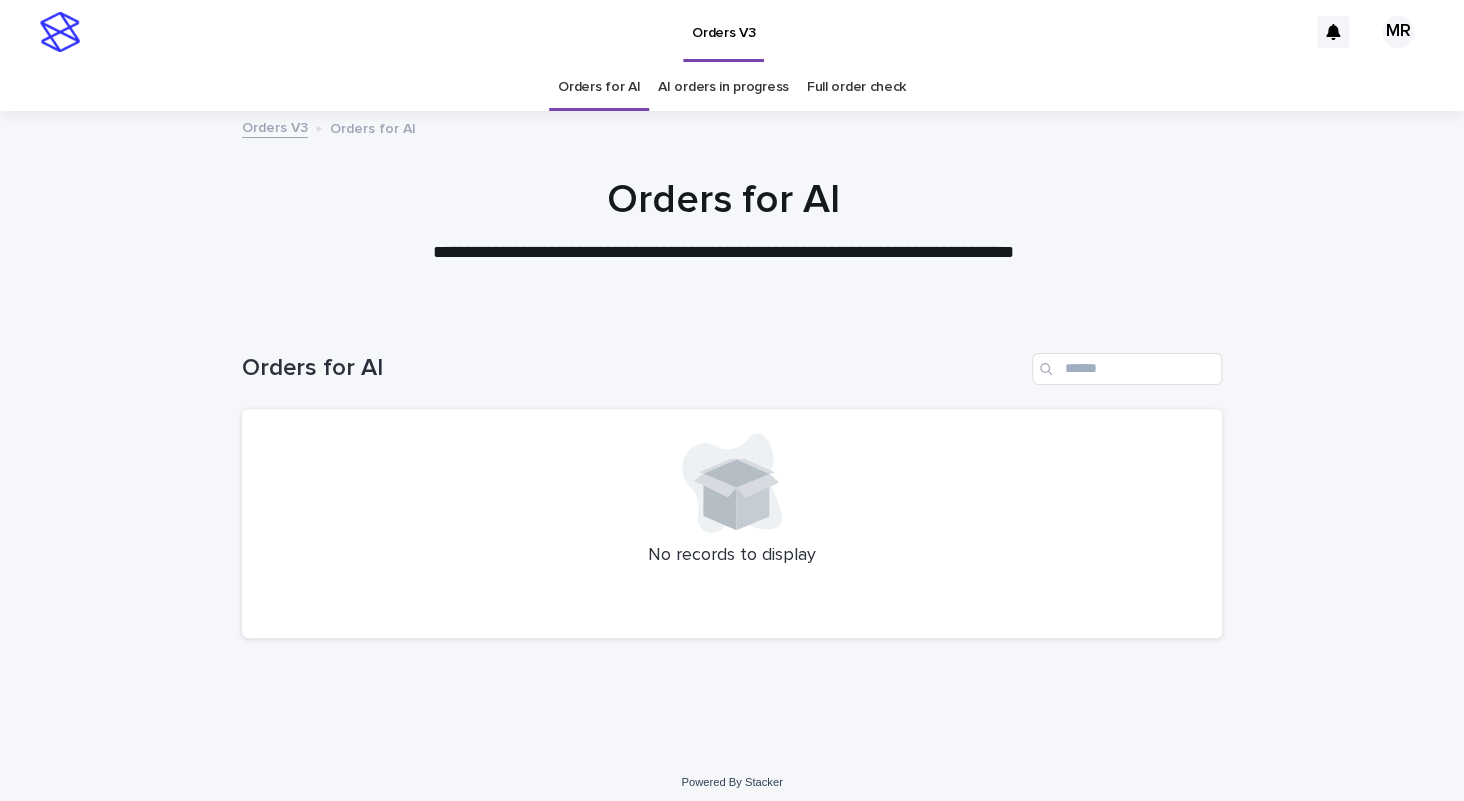 click on "AI orders in progress" at bounding box center [723, 87] 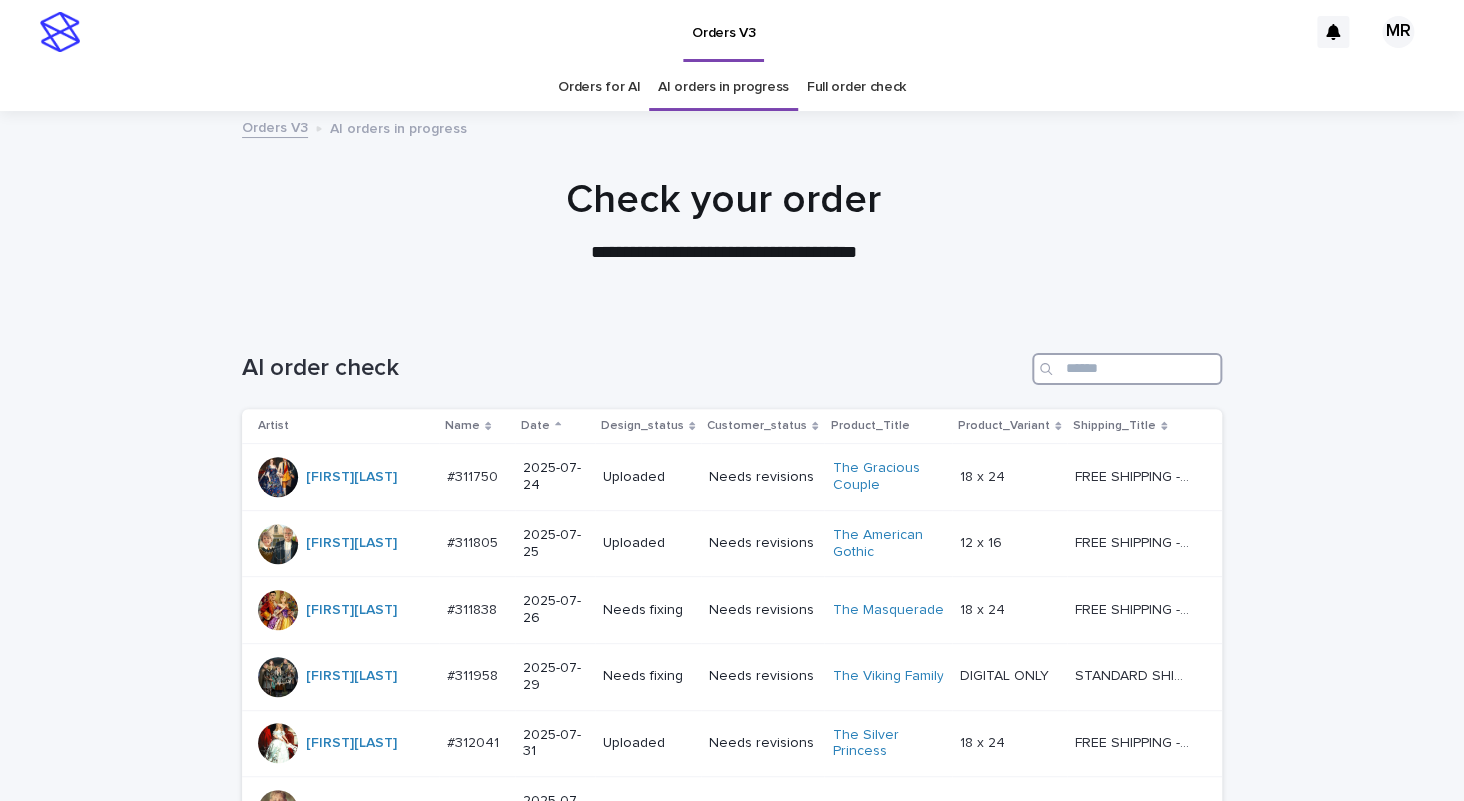 click at bounding box center (1127, 369) 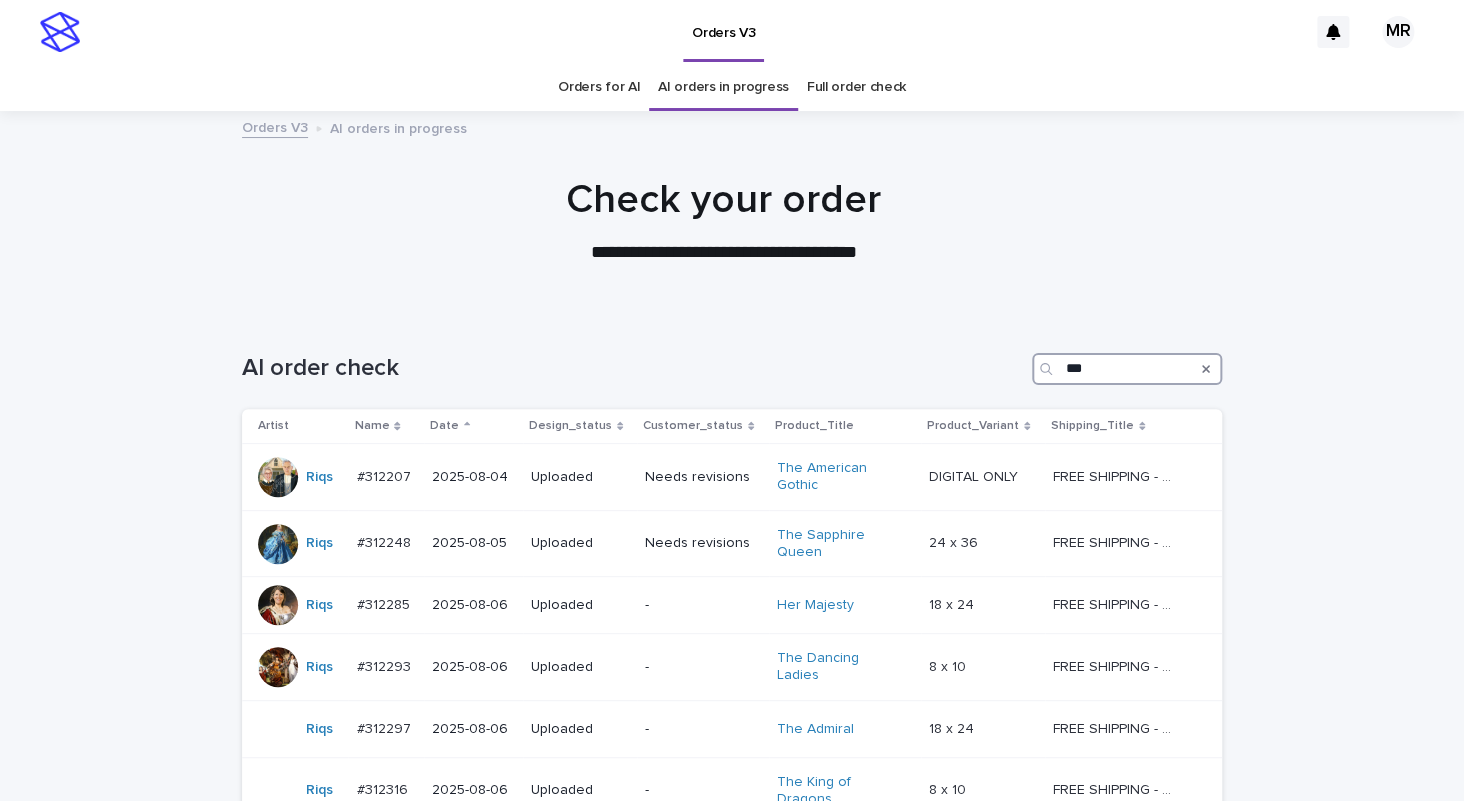 scroll, scrollTop: 237, scrollLeft: 0, axis: vertical 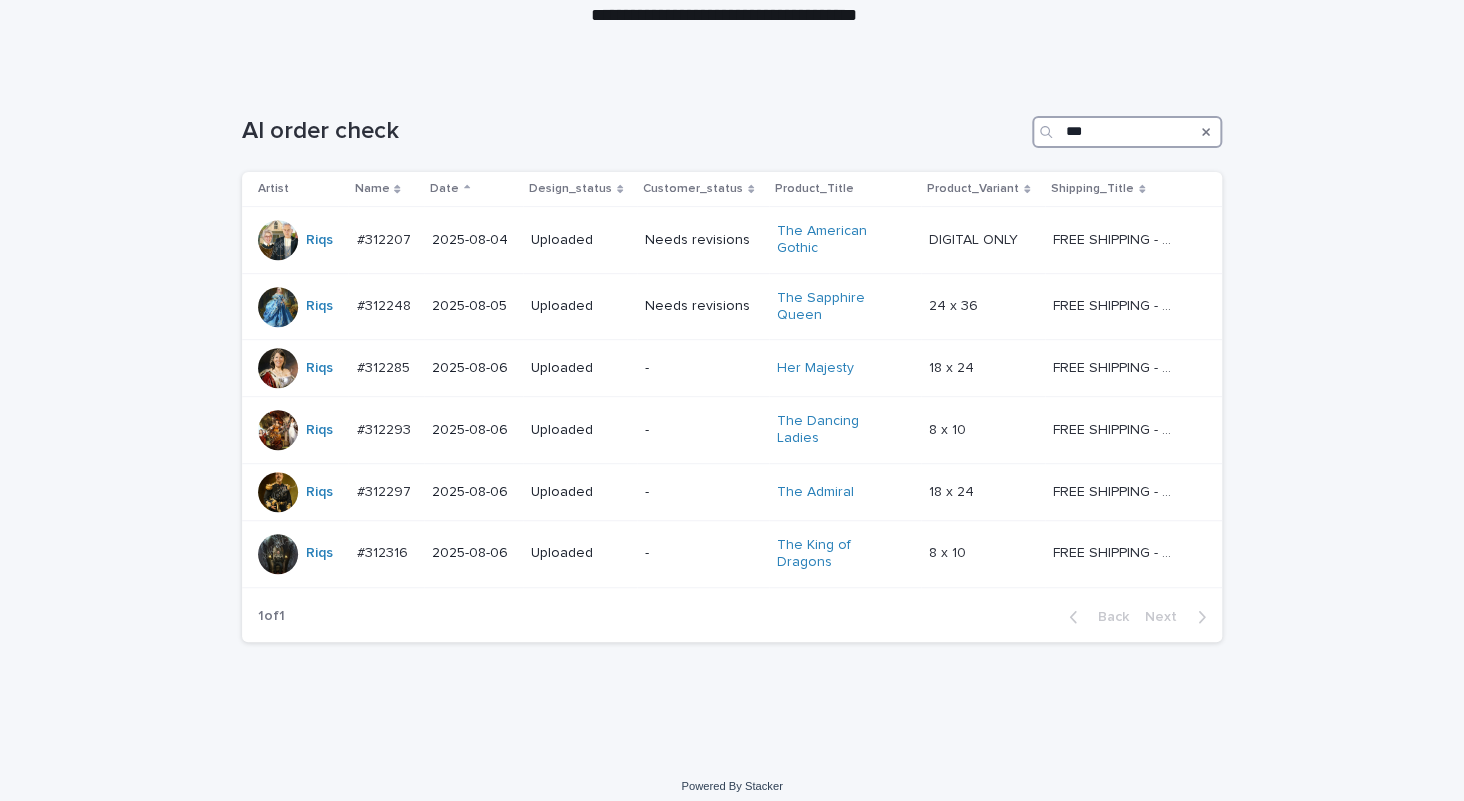 click on "***" at bounding box center (1127, 132) 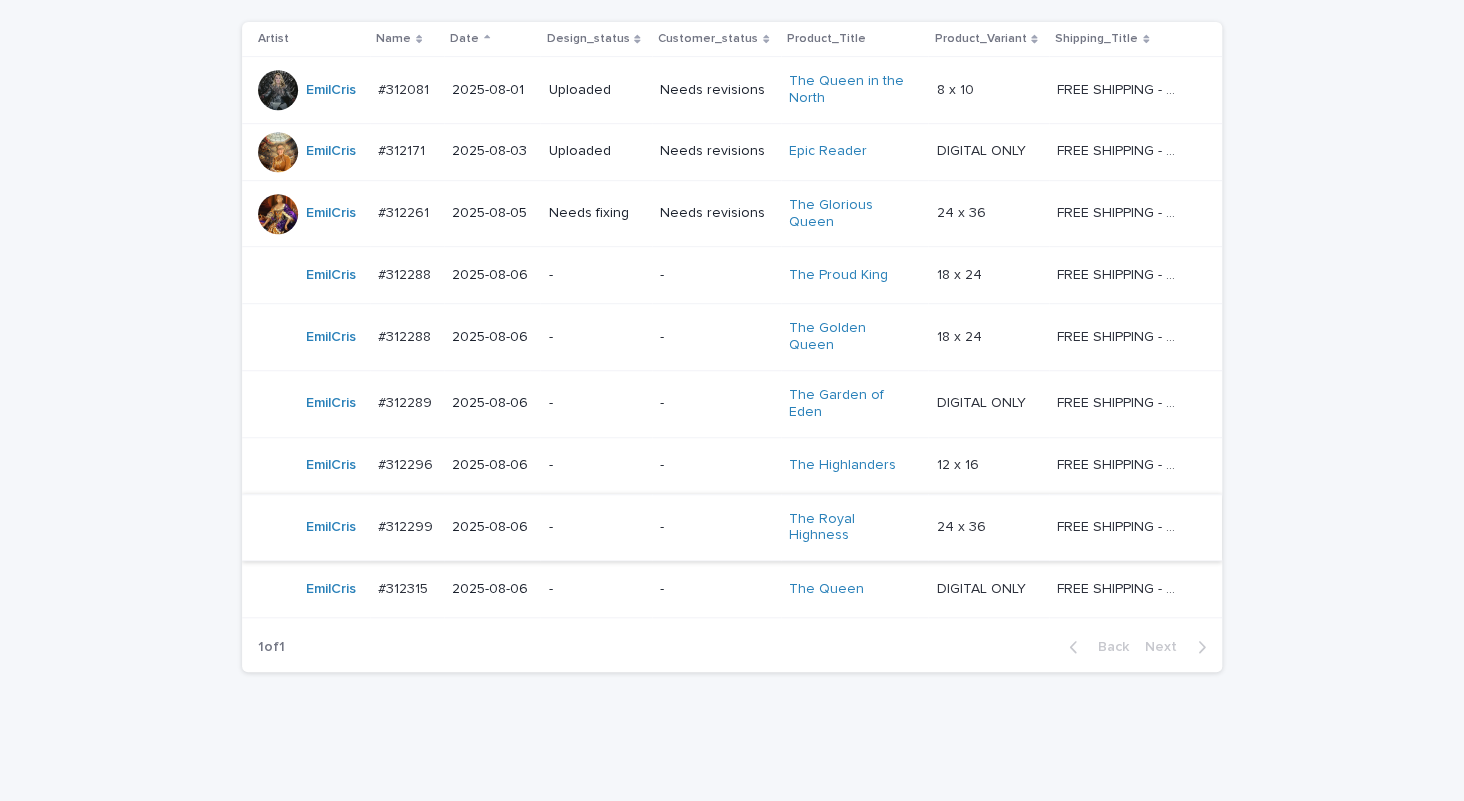 scroll, scrollTop: 223, scrollLeft: 0, axis: vertical 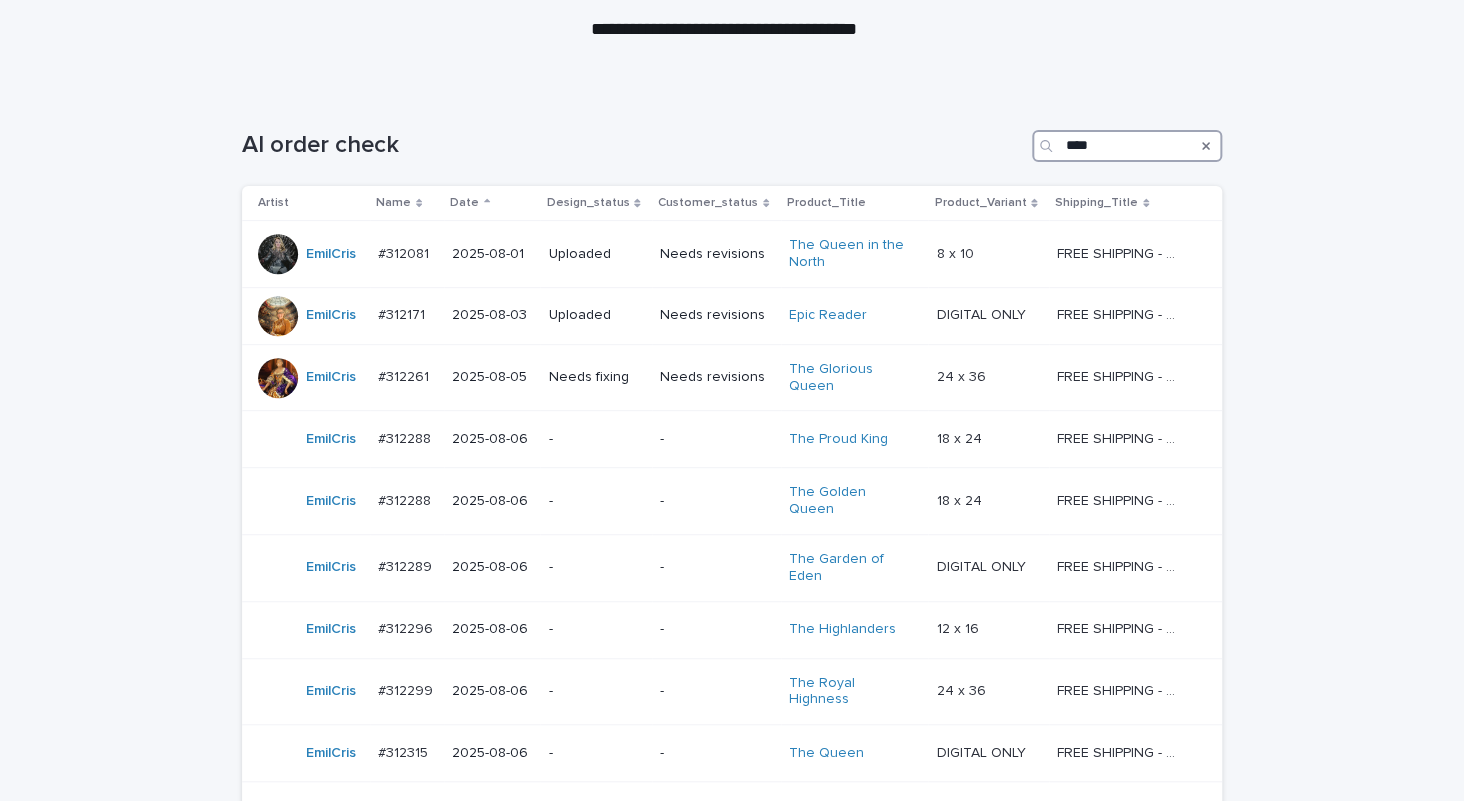 click on "****" at bounding box center (1127, 146) 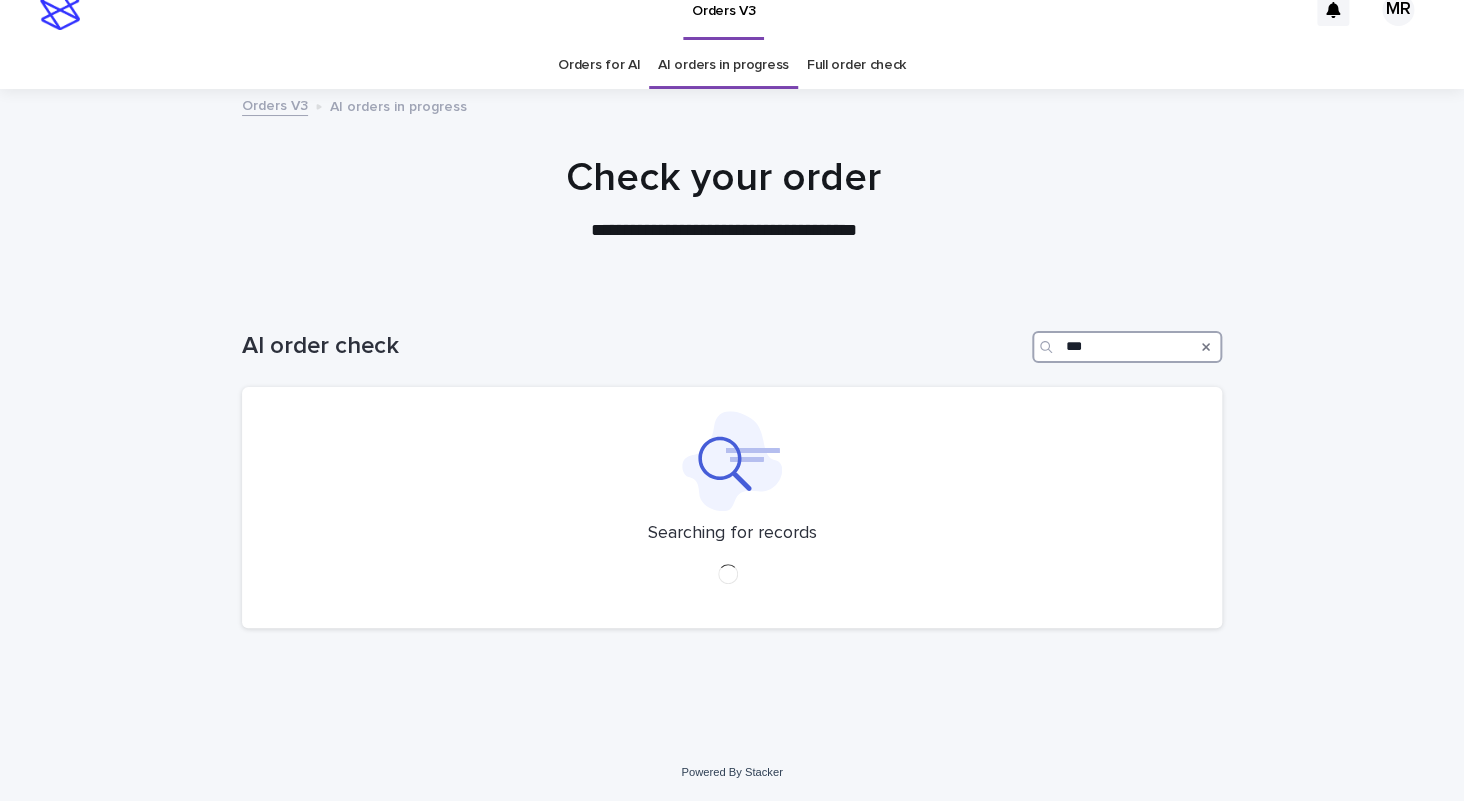 scroll, scrollTop: 21, scrollLeft: 0, axis: vertical 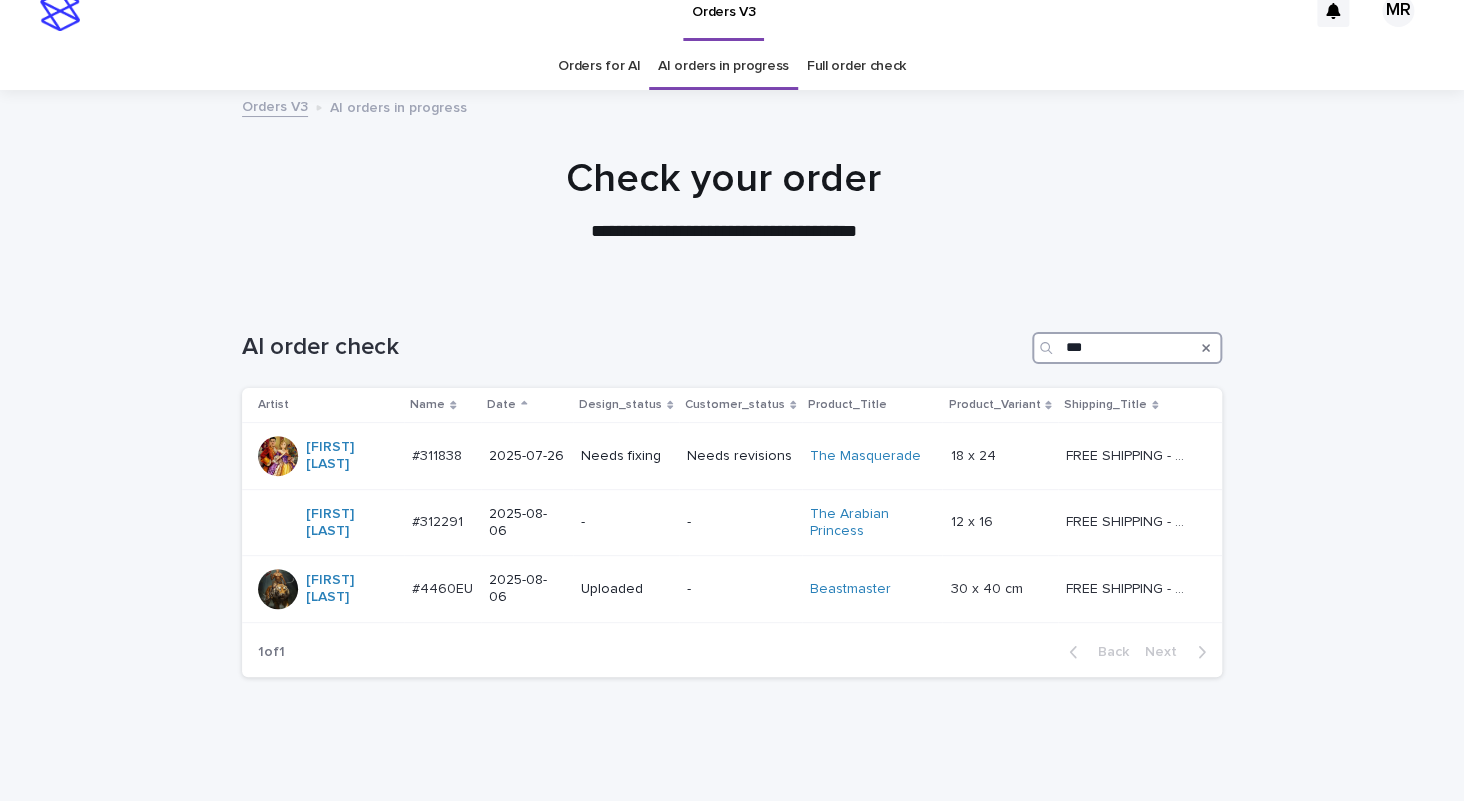 type on "***" 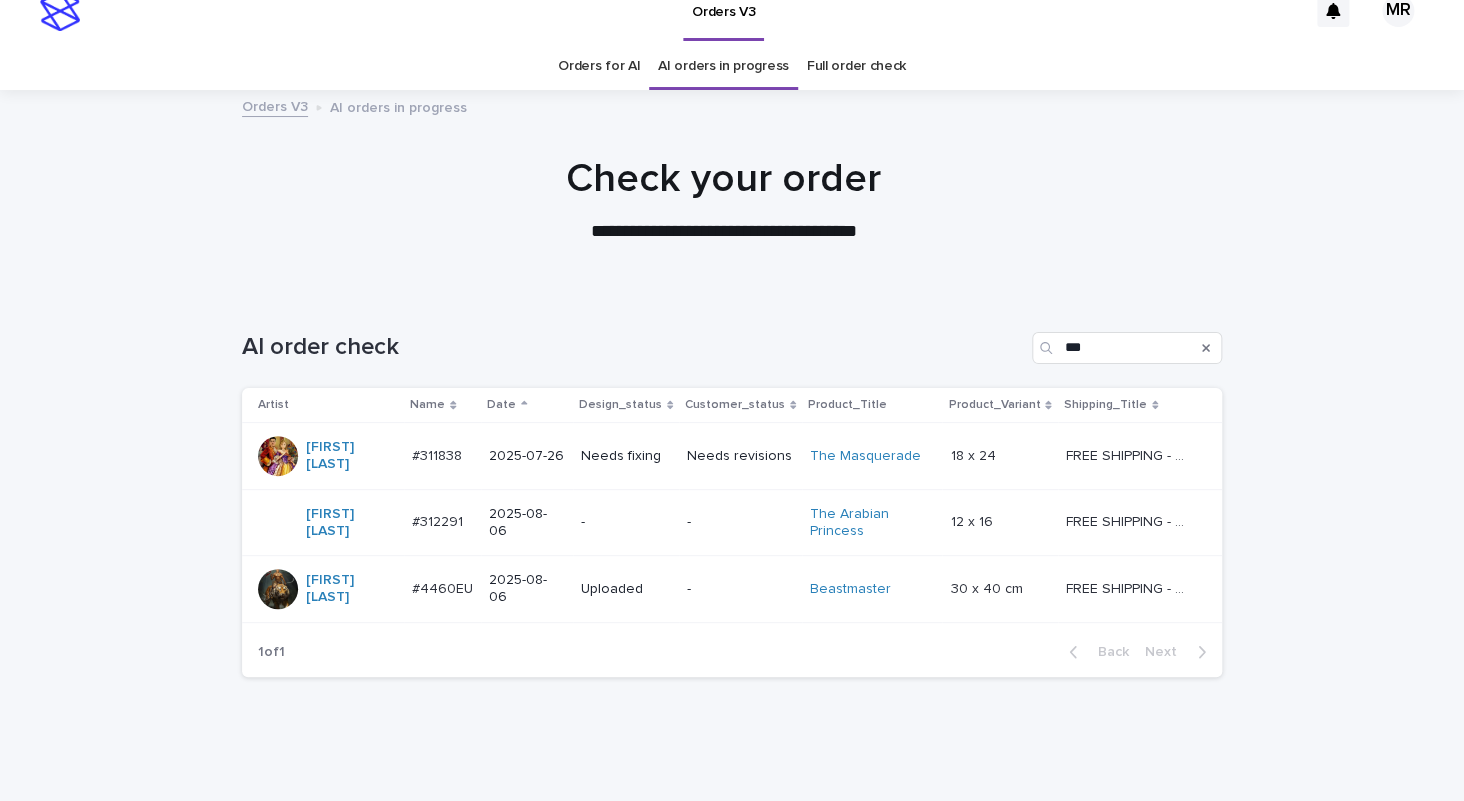 click on "Orders for AI" at bounding box center [599, 66] 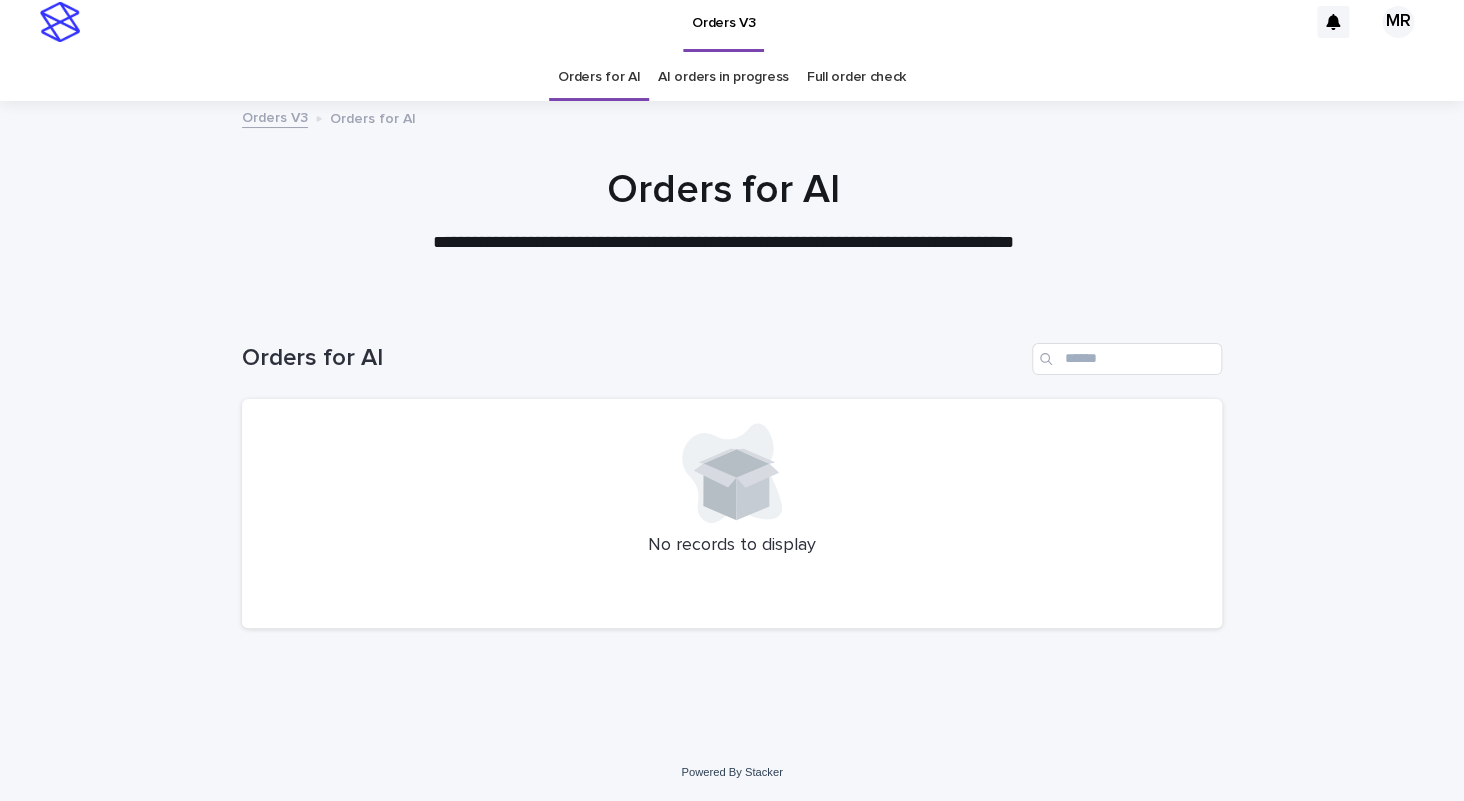 scroll, scrollTop: 0, scrollLeft: 0, axis: both 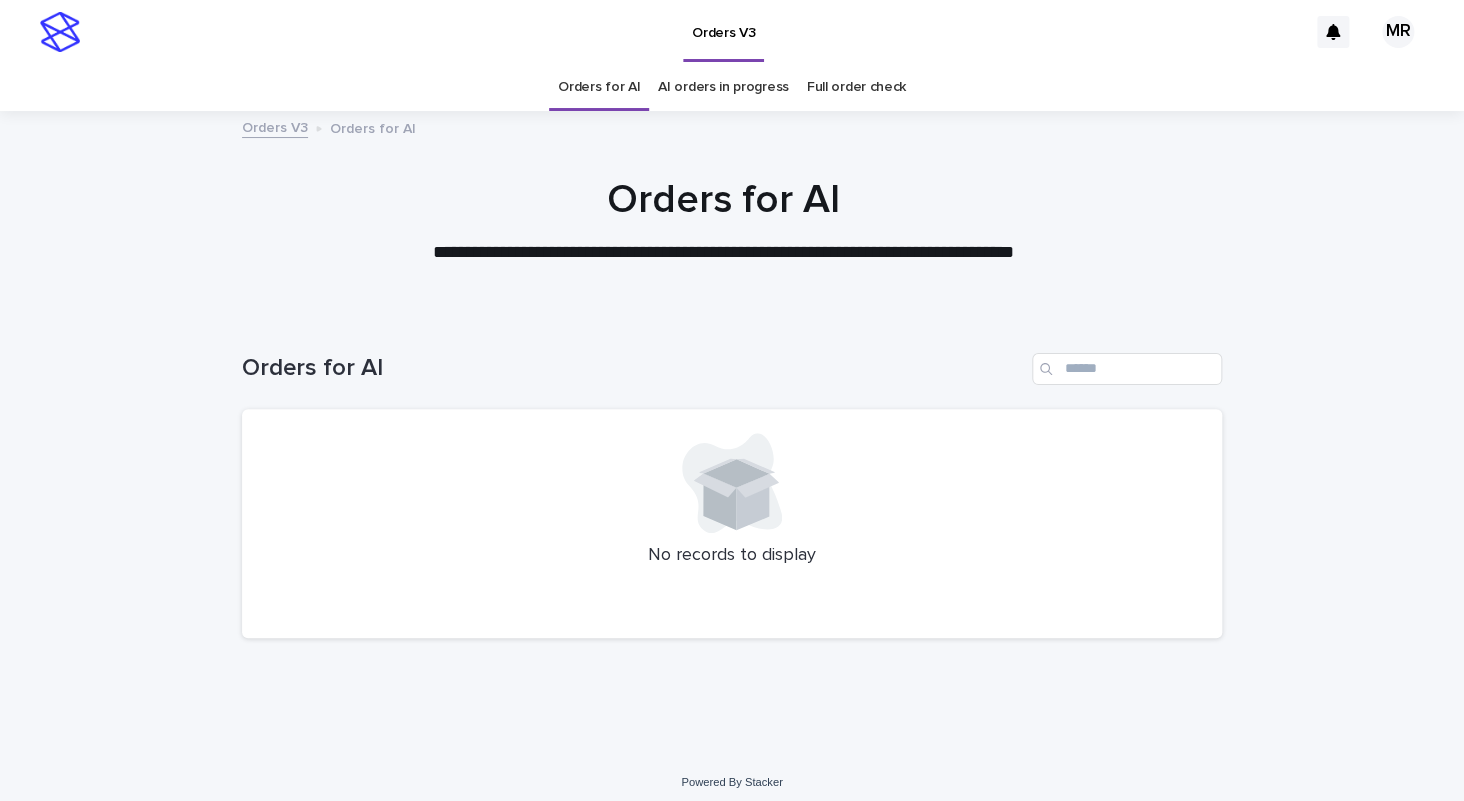 click on "Loading... Saving… Loading... Saving… Orders for AI No records to display" at bounding box center (732, 534) 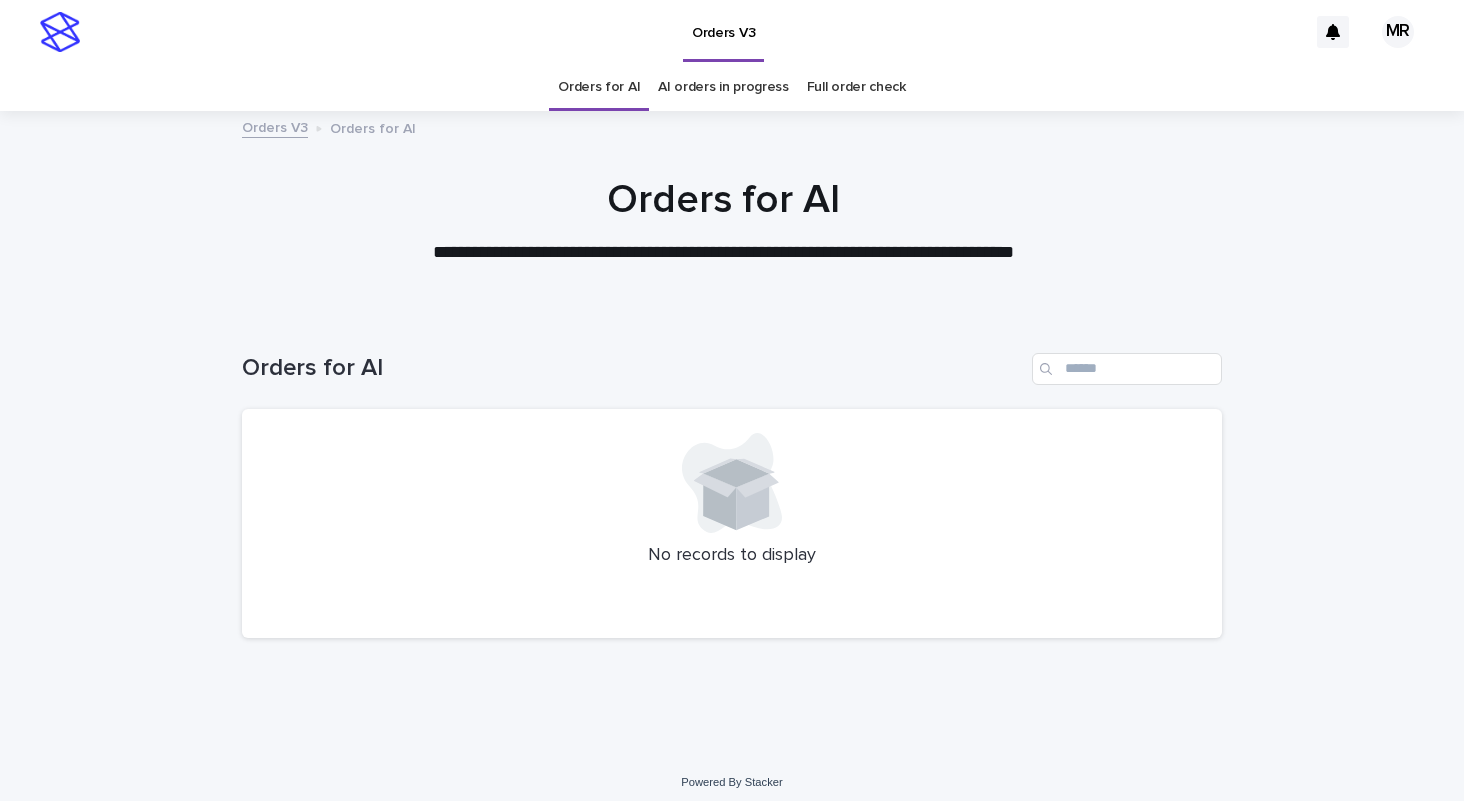 scroll, scrollTop: 0, scrollLeft: 0, axis: both 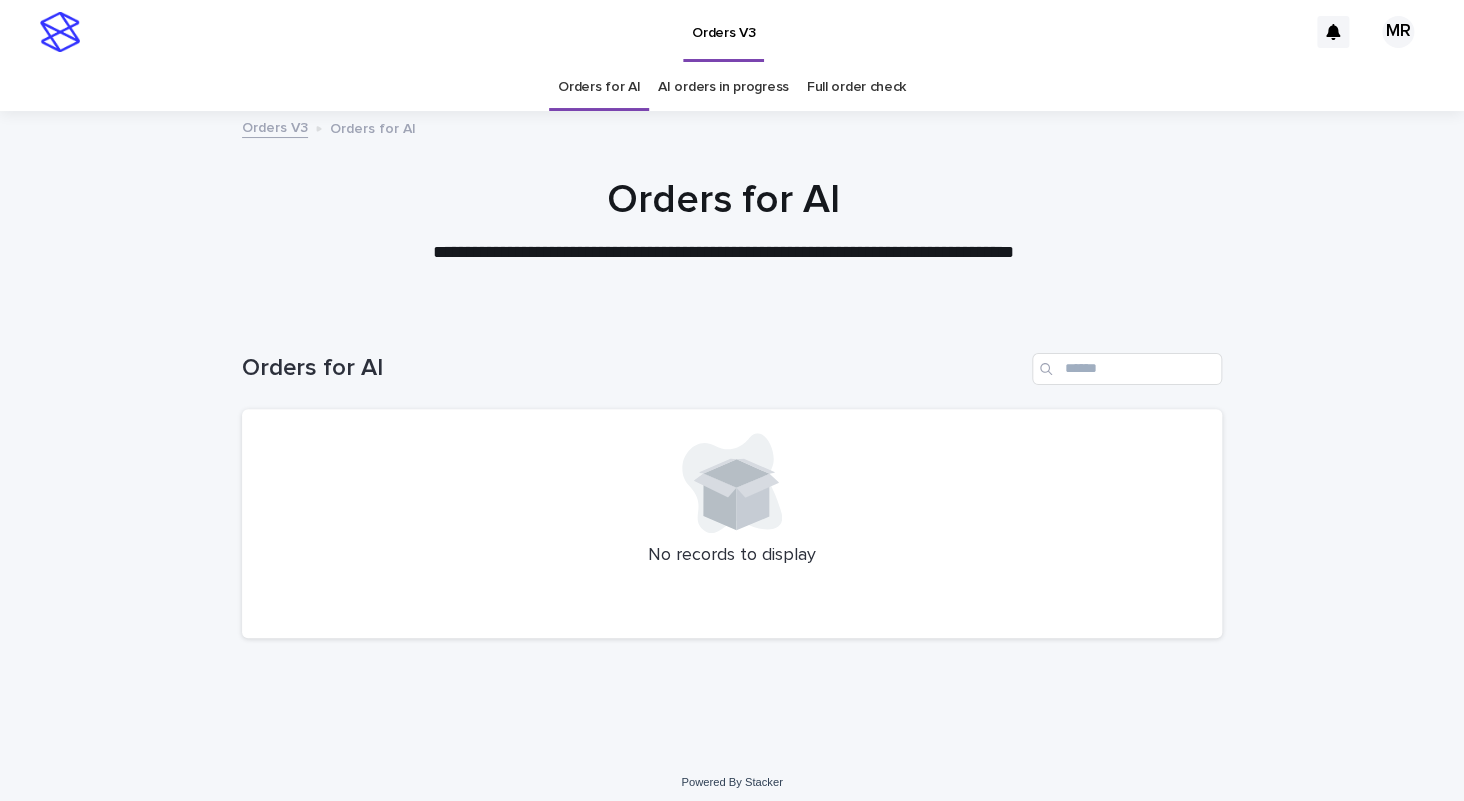click on "AI orders in progress" at bounding box center (723, 87) 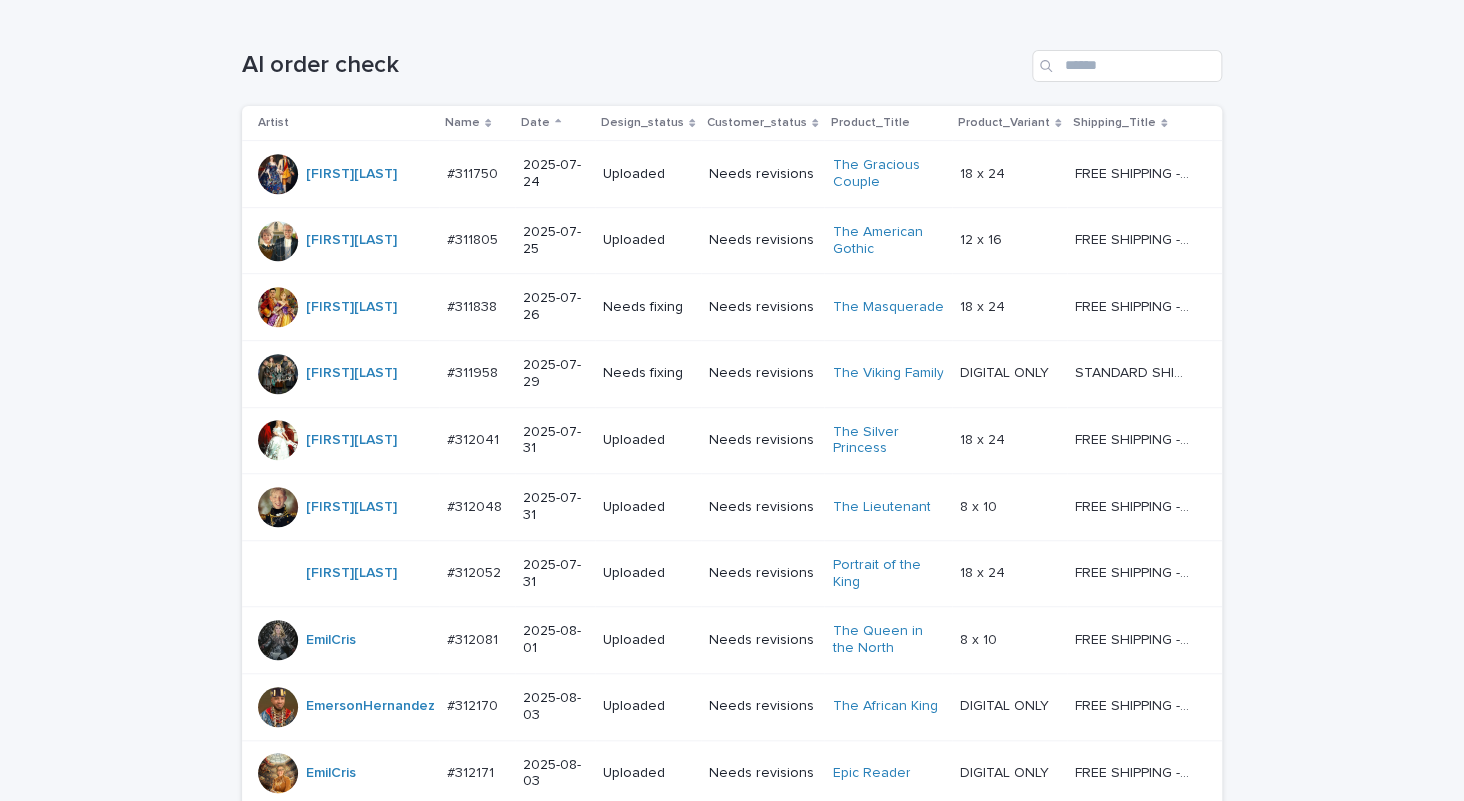 scroll, scrollTop: 0, scrollLeft: 0, axis: both 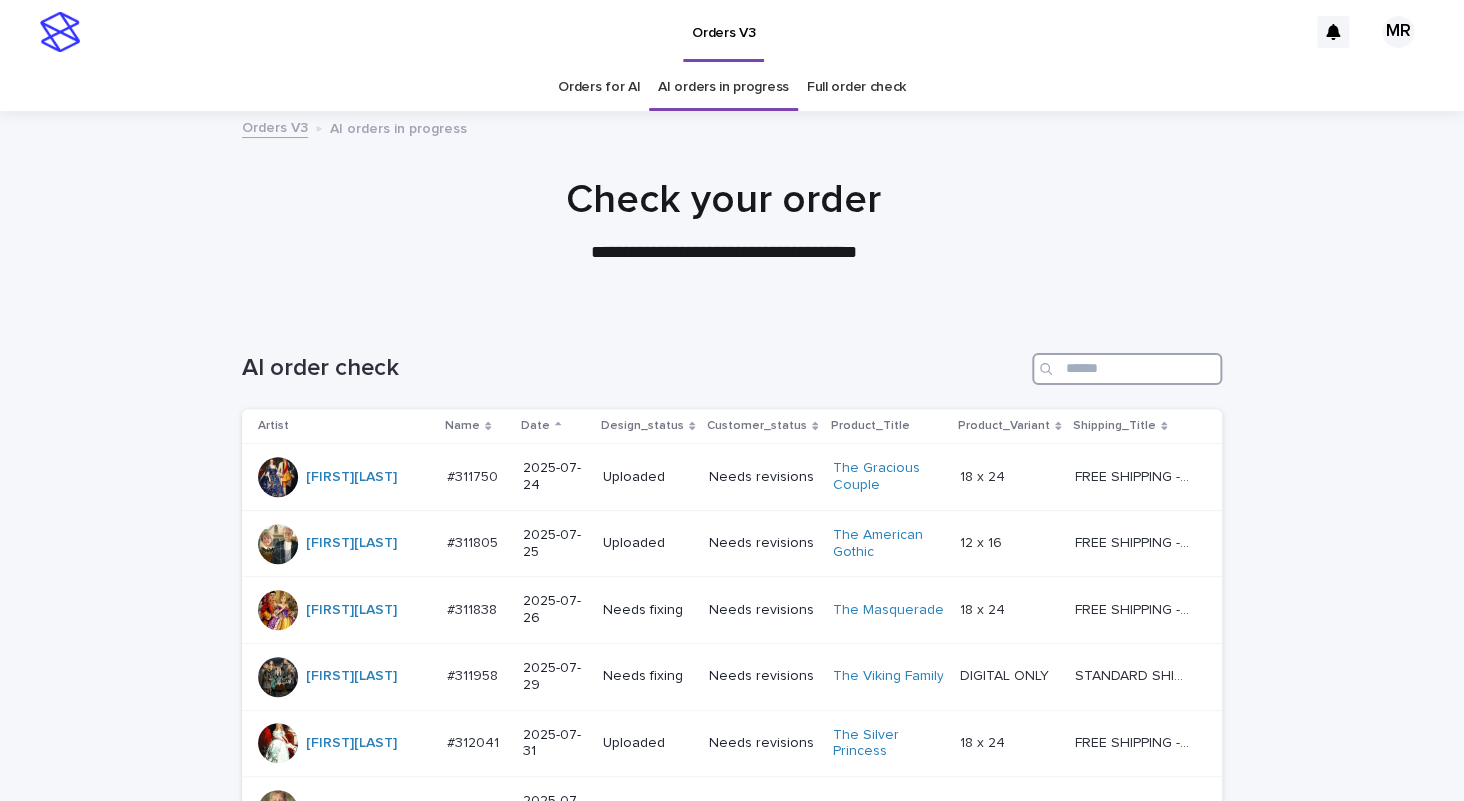 click at bounding box center (1127, 369) 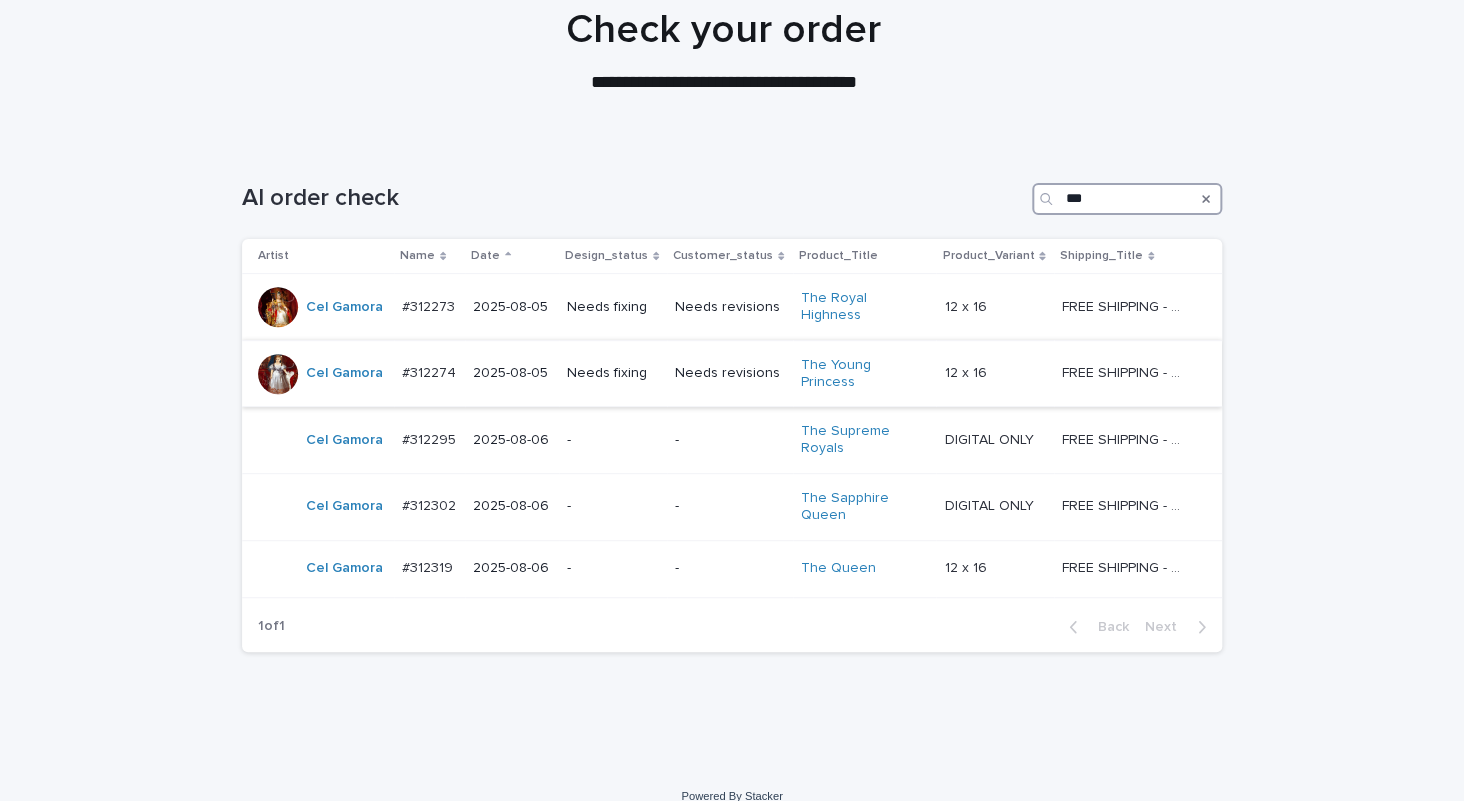 scroll, scrollTop: 0, scrollLeft: 0, axis: both 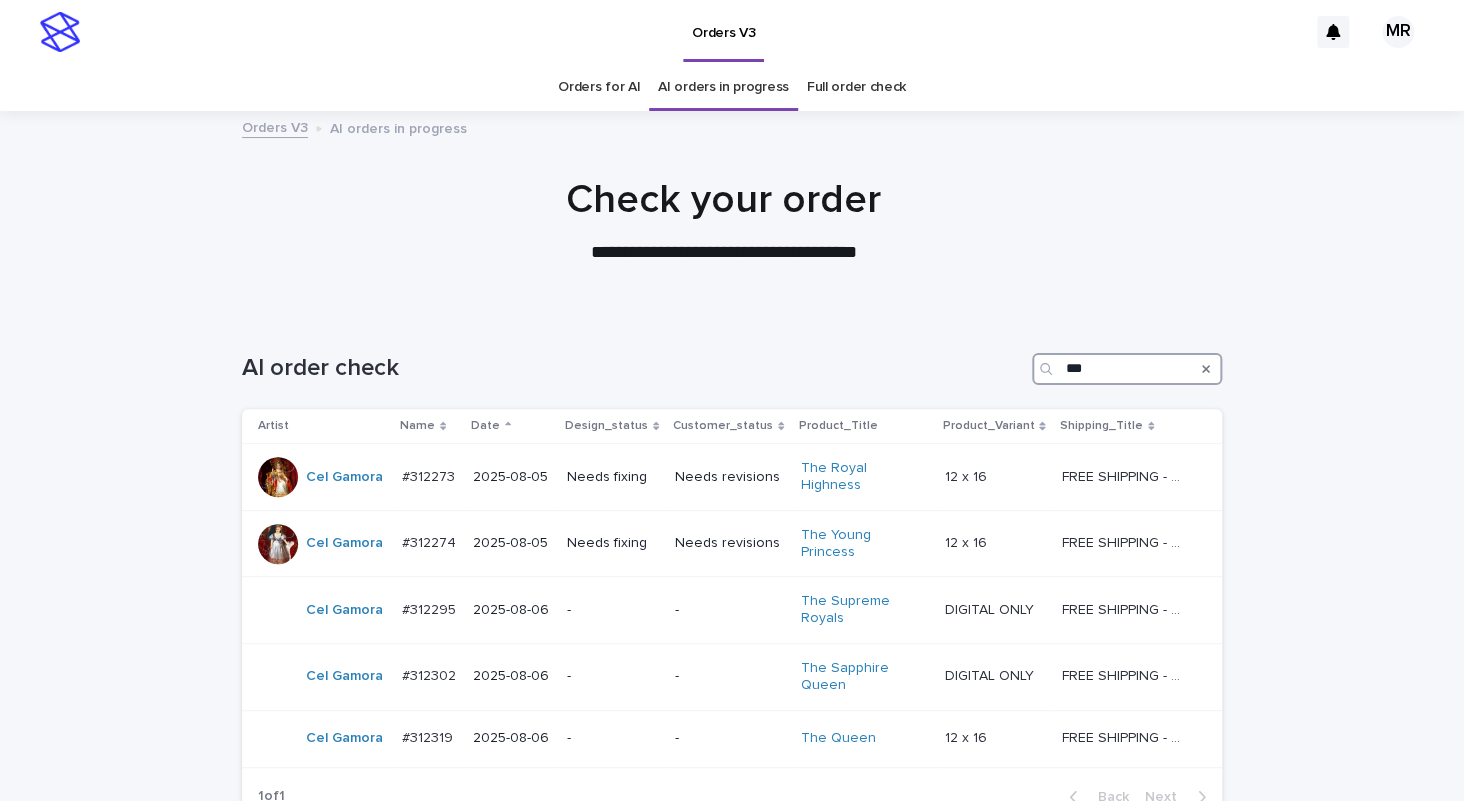 type on "***" 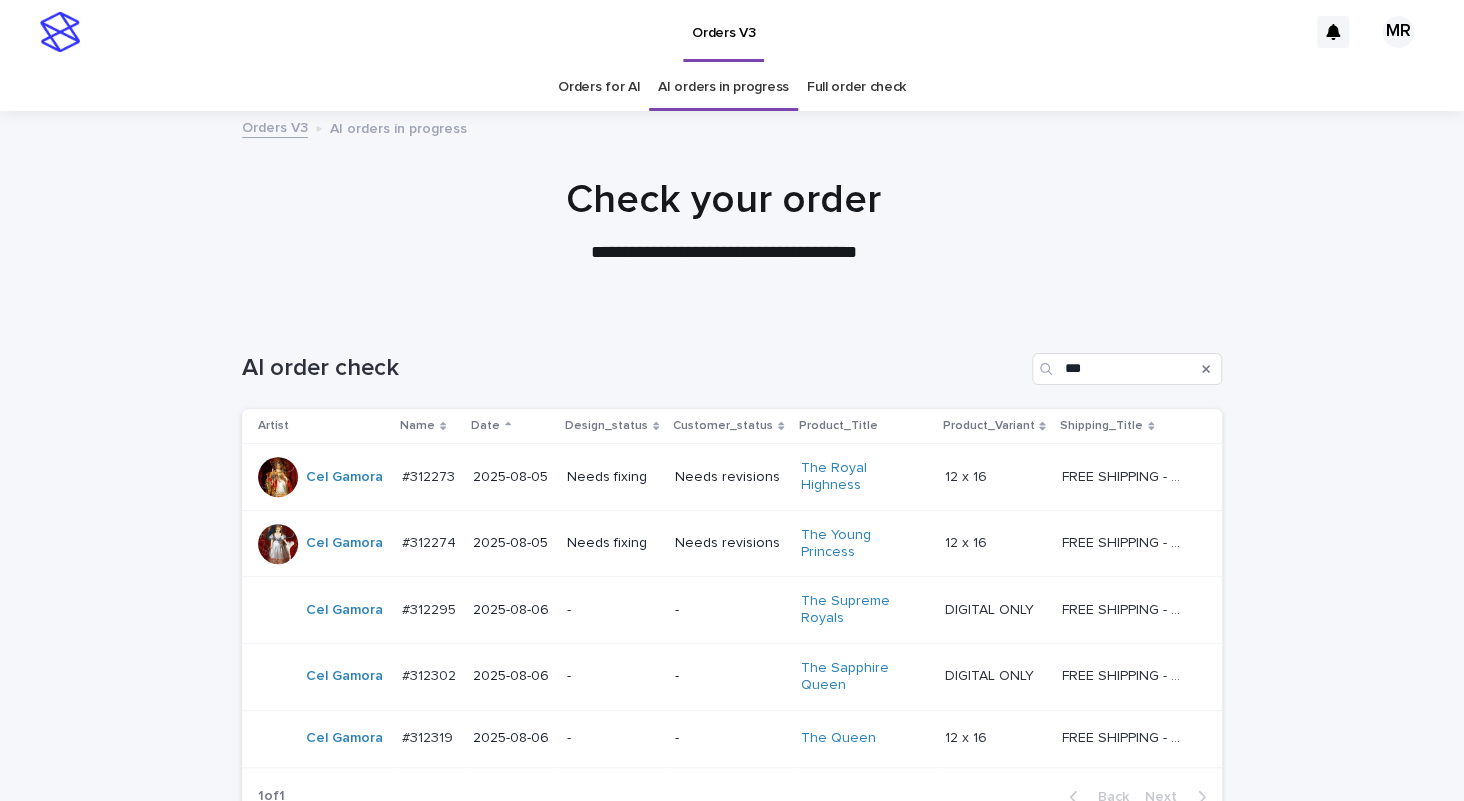 click on "Orders for AI" at bounding box center [599, 87] 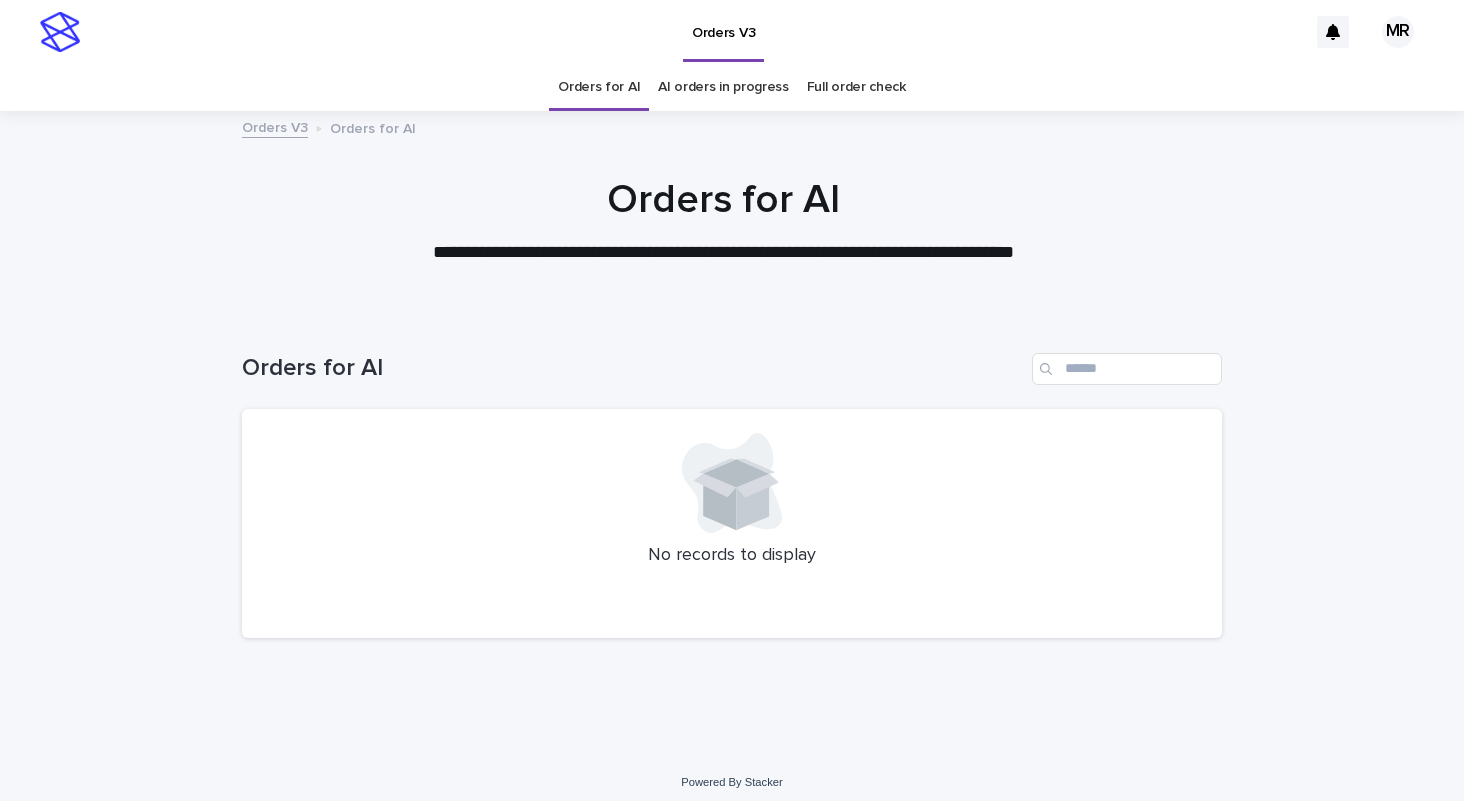 scroll, scrollTop: 0, scrollLeft: 0, axis: both 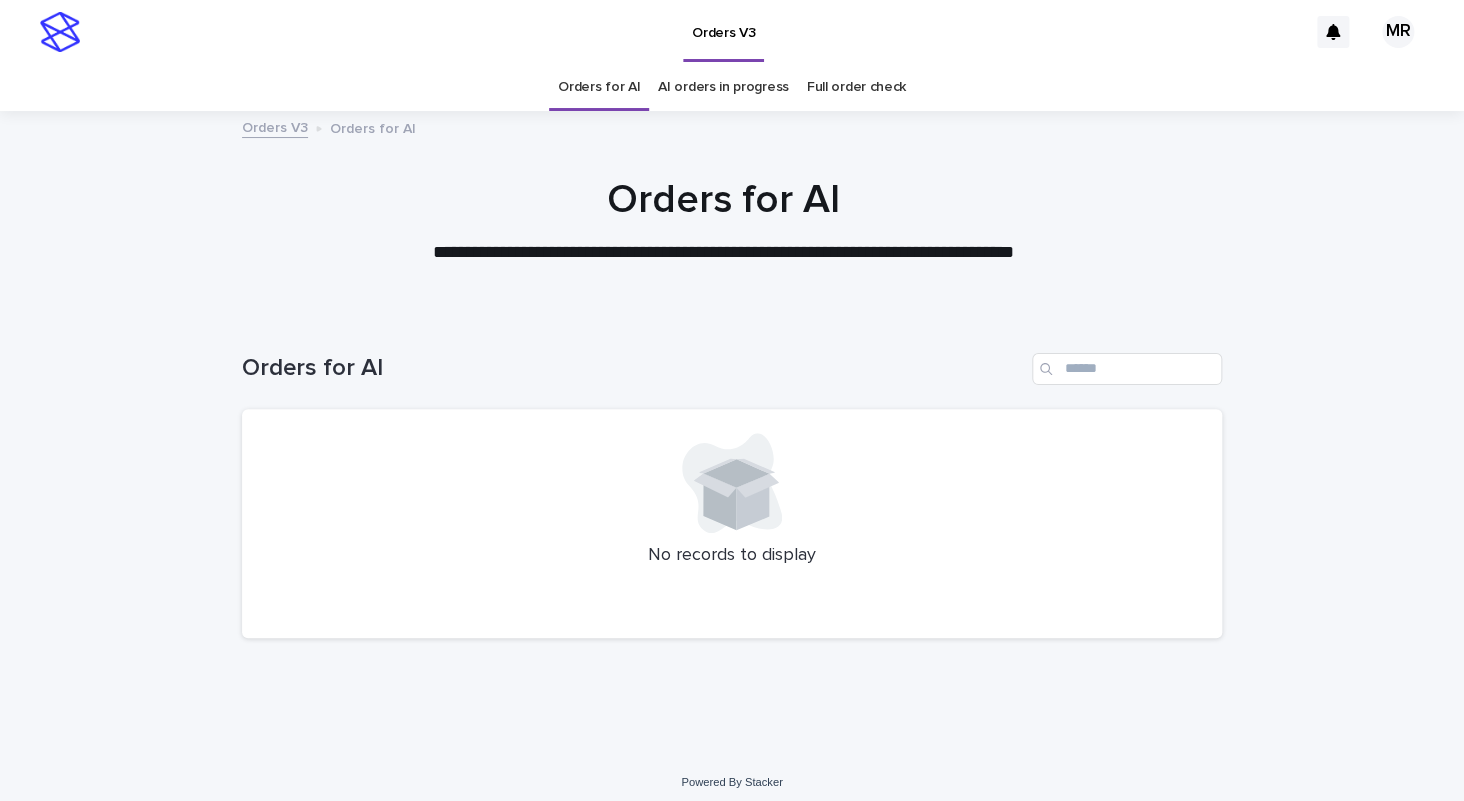 click on "Orders for AI AI orders in progress Full order check" at bounding box center [732, 87] 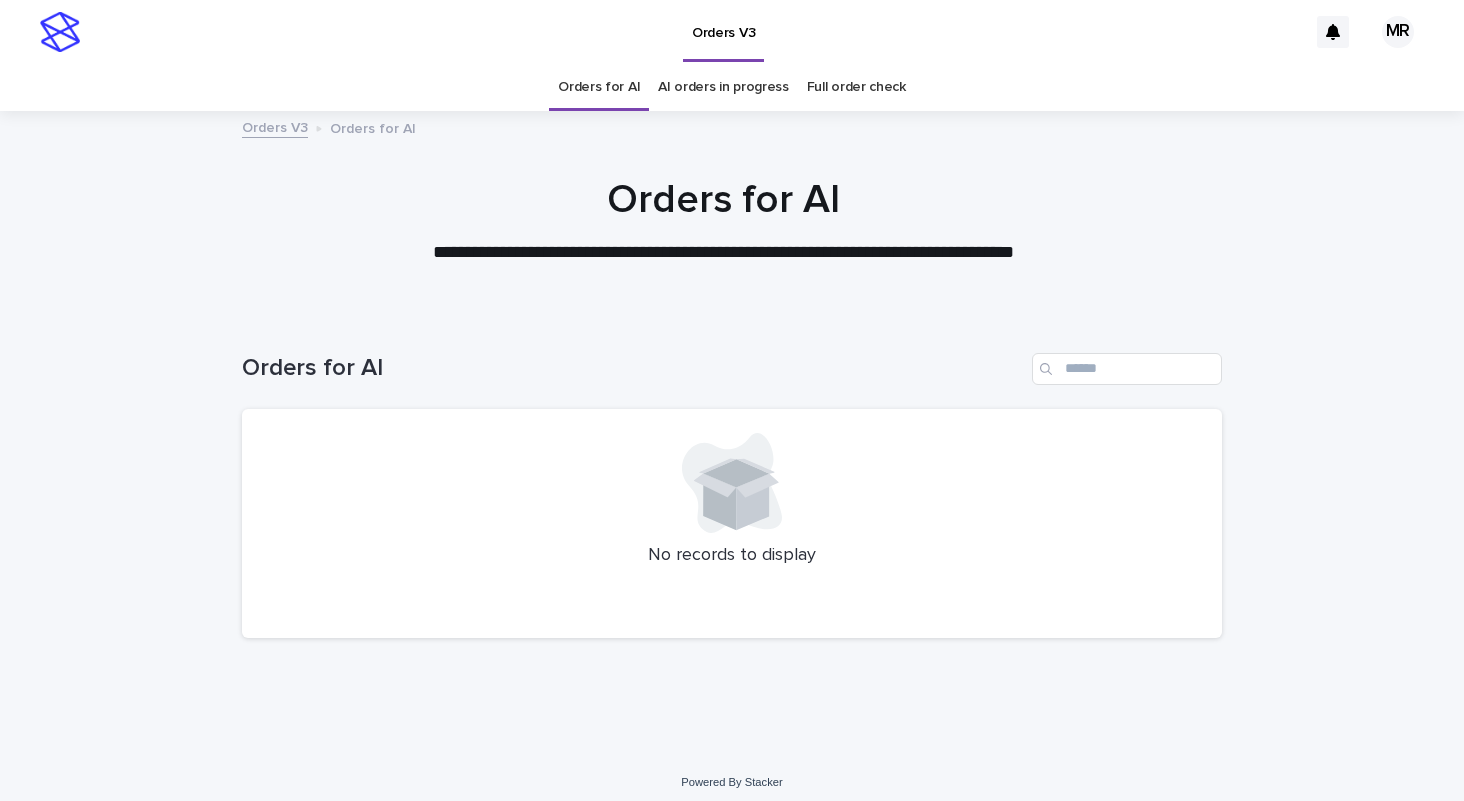 scroll, scrollTop: 0, scrollLeft: 0, axis: both 